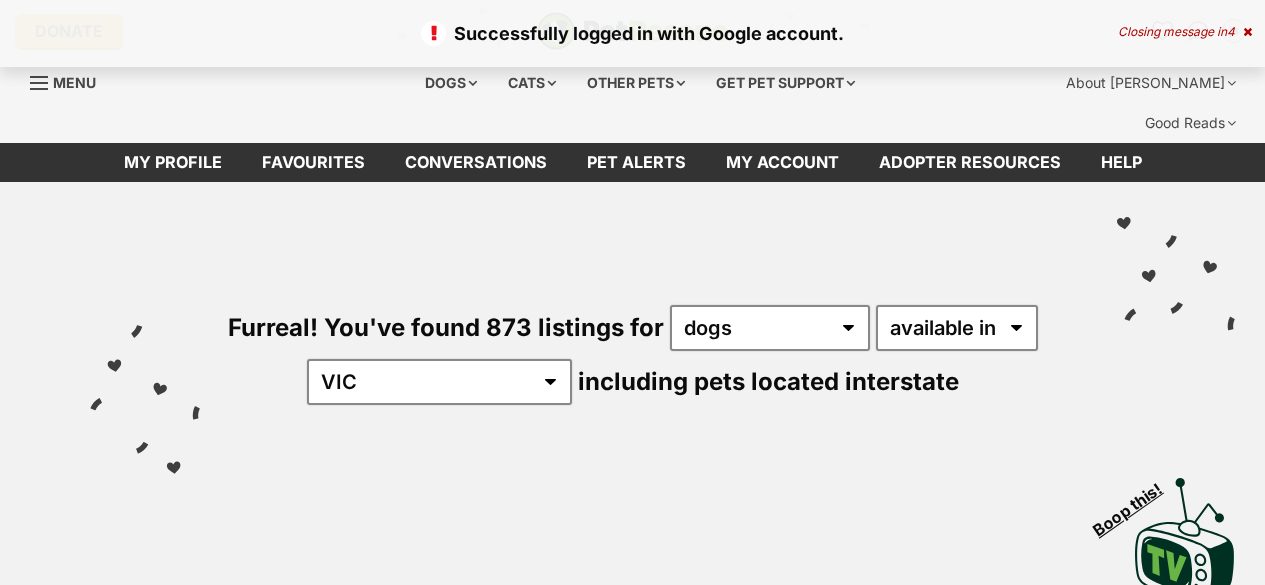 scroll, scrollTop: 0, scrollLeft: 0, axis: both 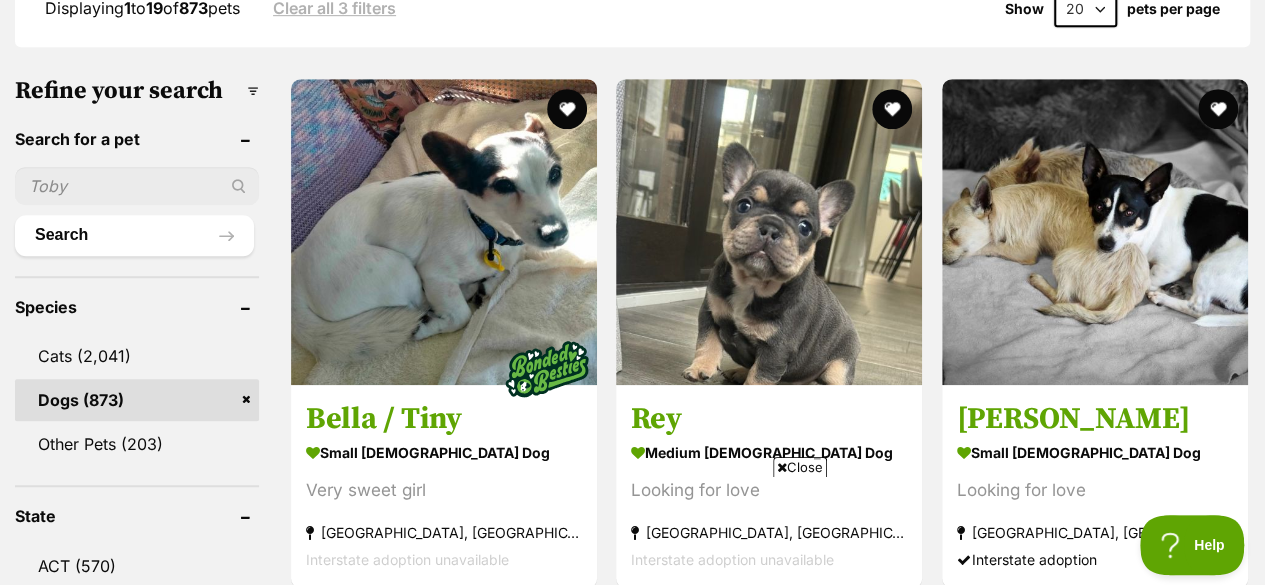 drag, startPoint x: 1268, startPoint y: 48, endPoint x: 1279, endPoint y: 155, distance: 107.563934 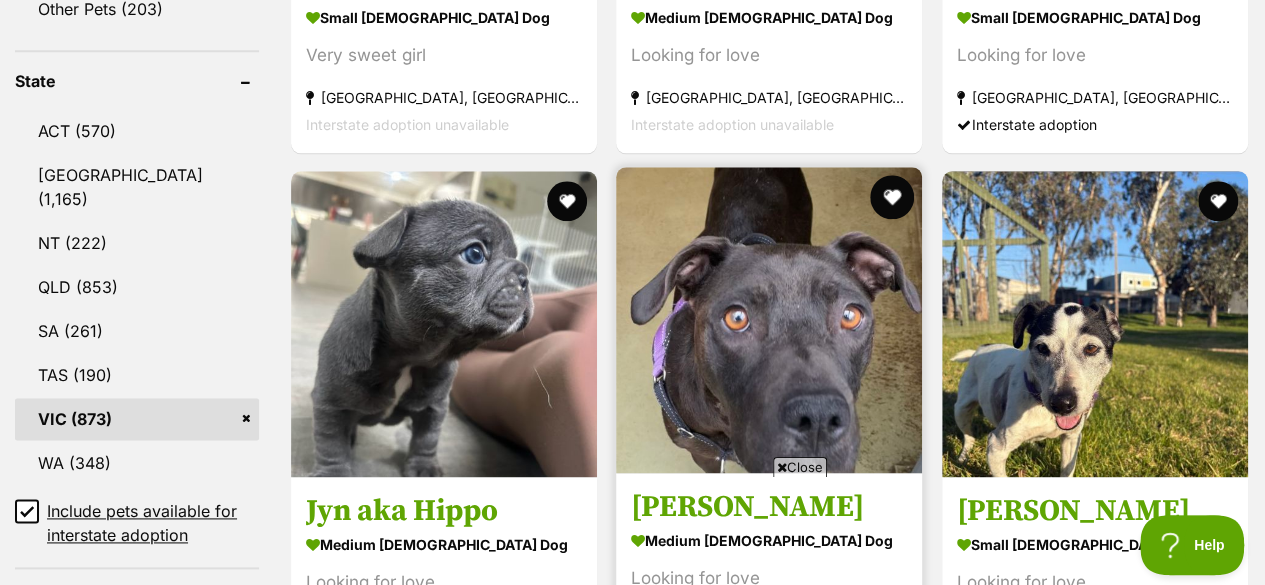 click at bounding box center [893, 197] 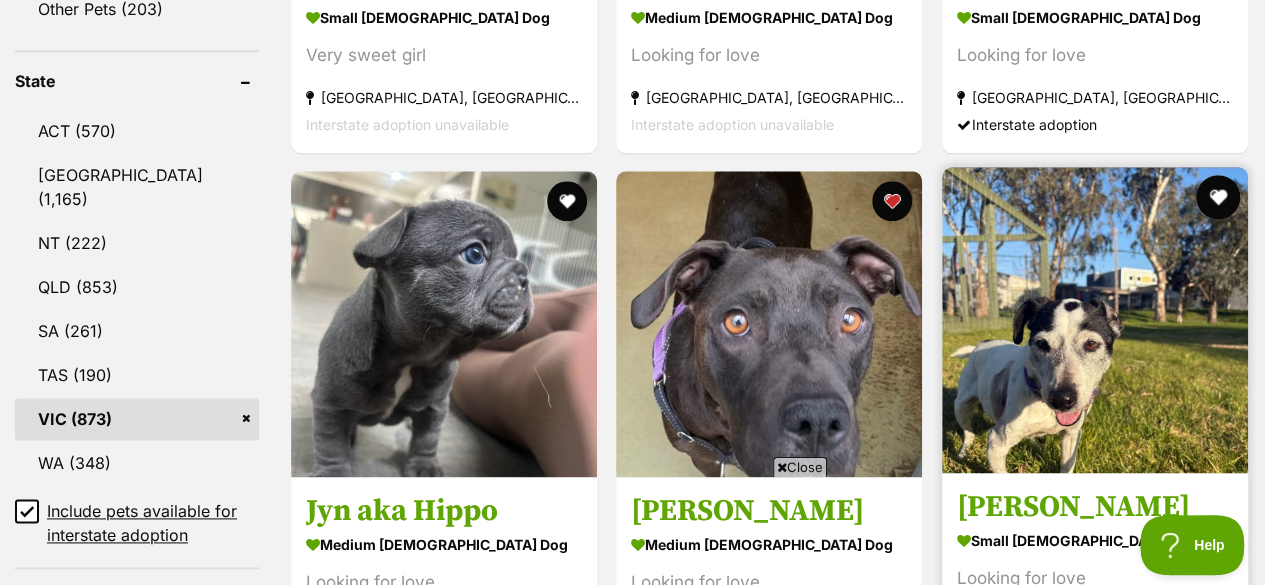 scroll, scrollTop: 0, scrollLeft: 0, axis: both 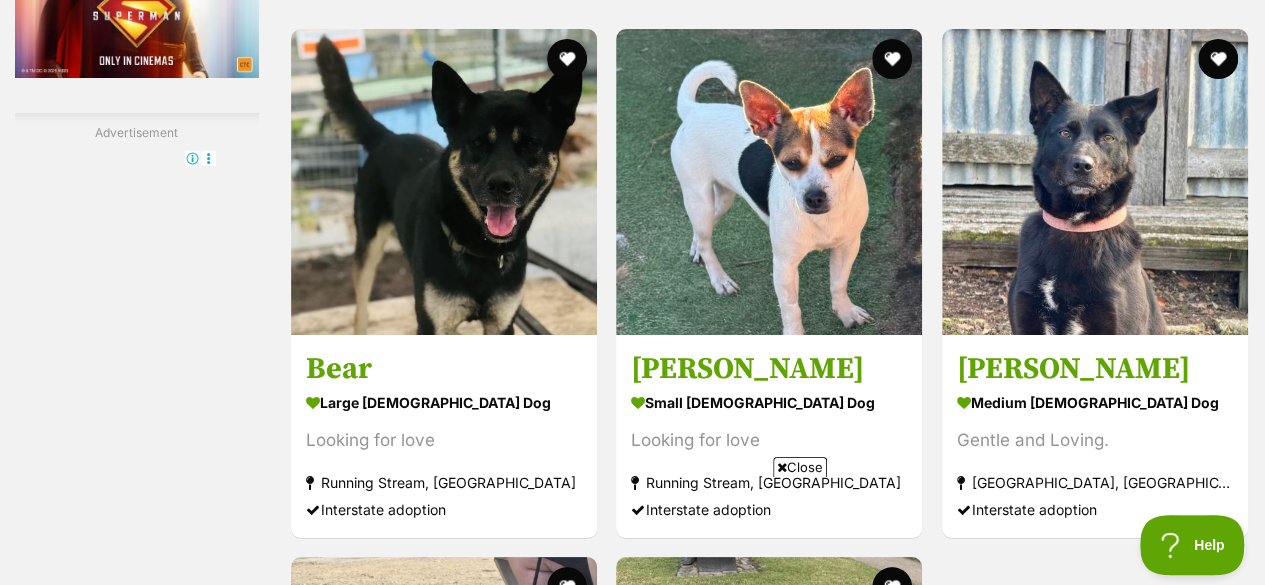 click on "Bella / Tiny
small female Dog
Very sweet girl
Boronia, VIC
Interstate adoption unavailable
Rey
medium female Dog
Looking for love
Keysborough, VIC
Interstate adoption unavailable
Buckley
small male Dog
Looking for love
Lithgow, NSW
Interstate adoption
Jyn aka Hippo
medium female Dog
Looking for love
Keysborough, VIC
Interstate adoption unavailable
Rosie
medium female Dog
Looking for love
Burwood East, VIC
Interstate adoption unavailable
Chuck
small male Dog
Looking for love
Coldstream, VIC
Interstate adoption unavailable
Advertisement
Nova
large female Dog
Looking for love
Burwood East, VIC" at bounding box center [769, -868] 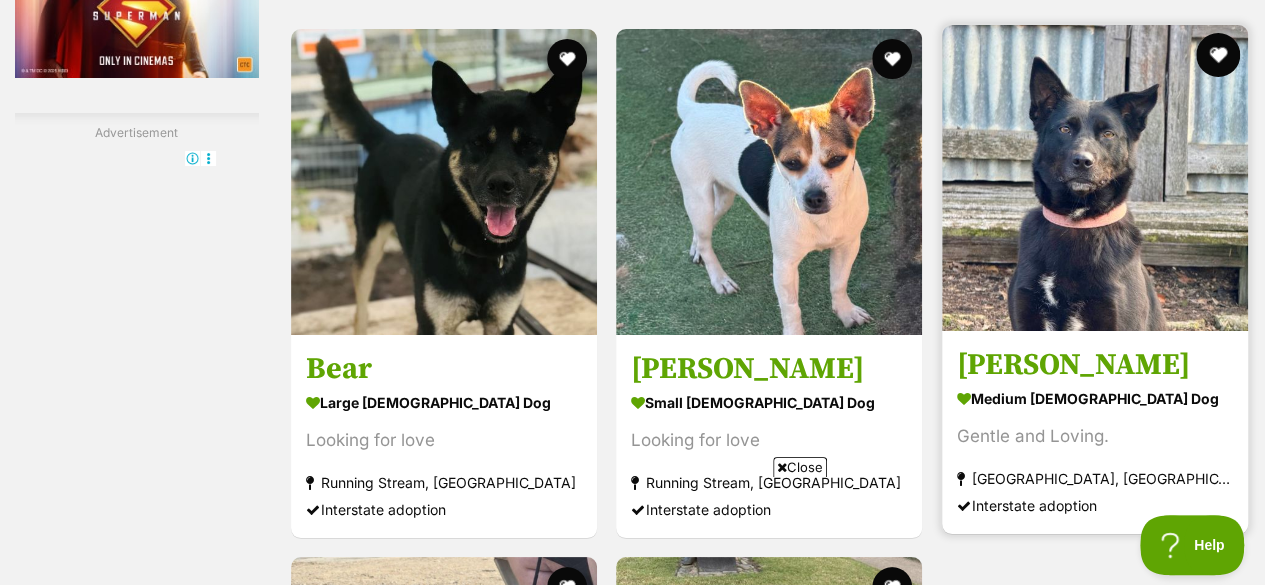 click at bounding box center (1218, 55) 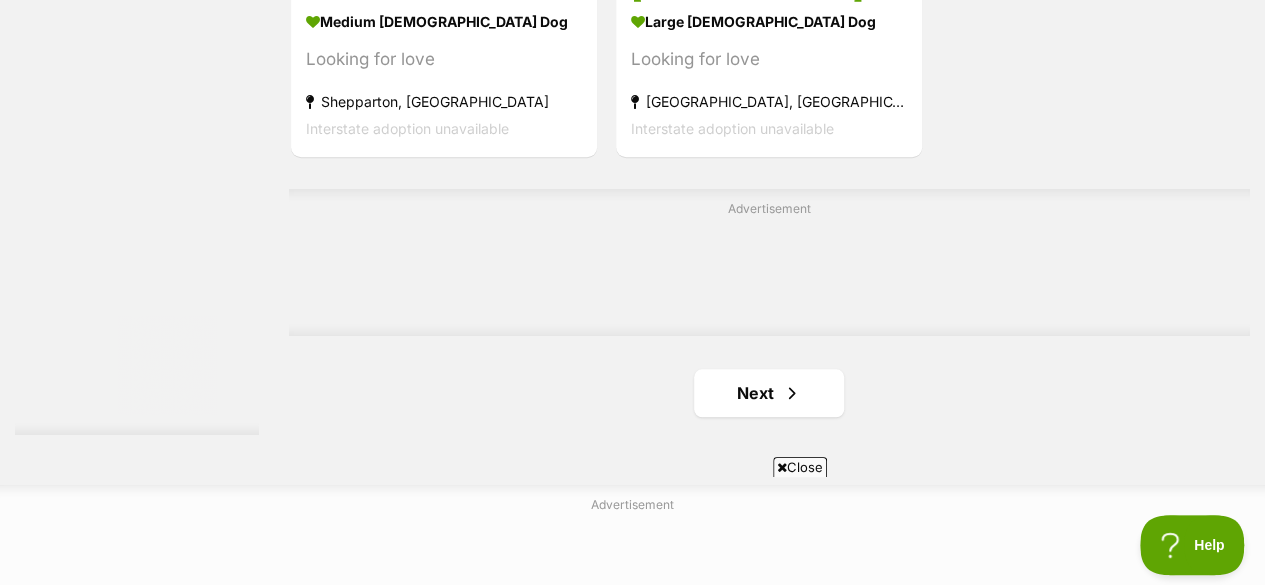 scroll, scrollTop: 4564, scrollLeft: 0, axis: vertical 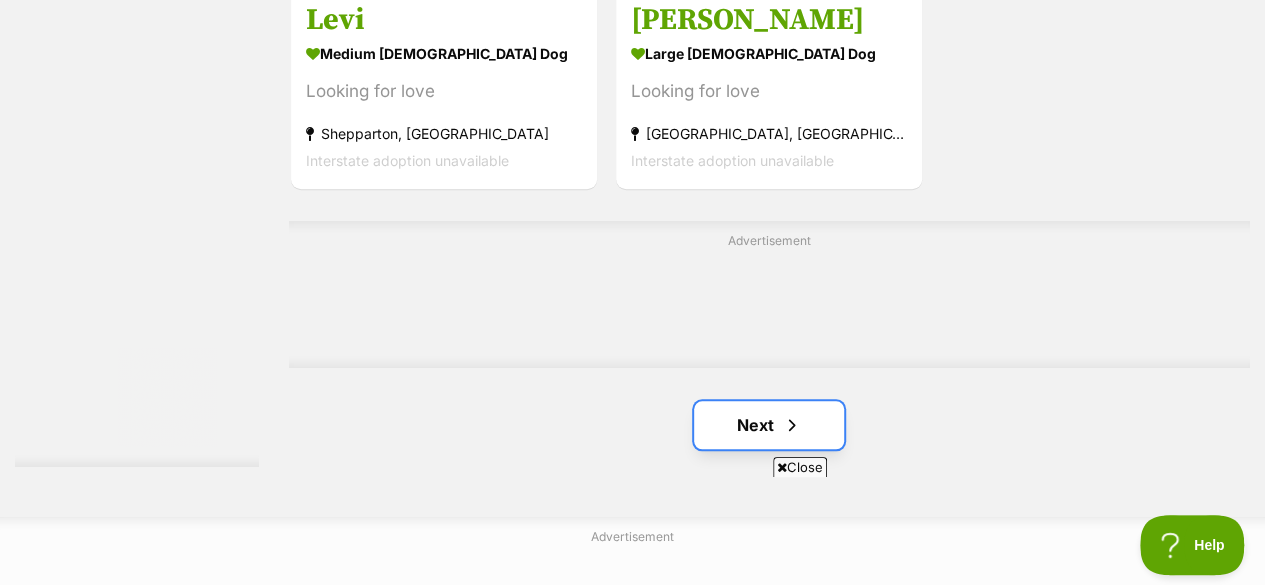 click on "Next" at bounding box center [769, 425] 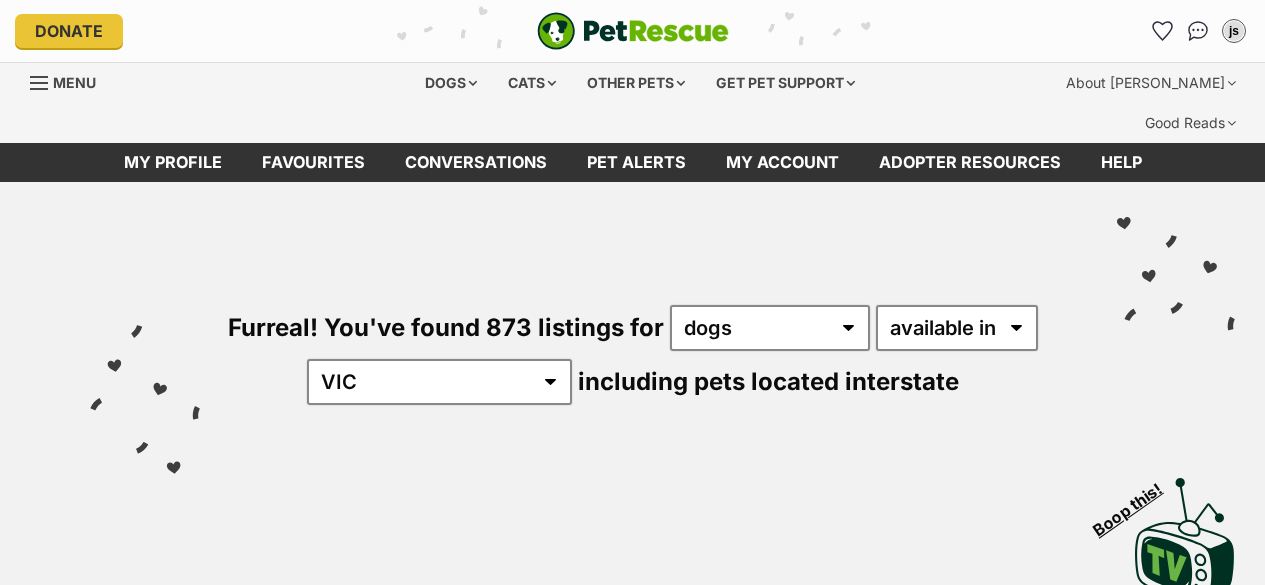 scroll, scrollTop: 0, scrollLeft: 0, axis: both 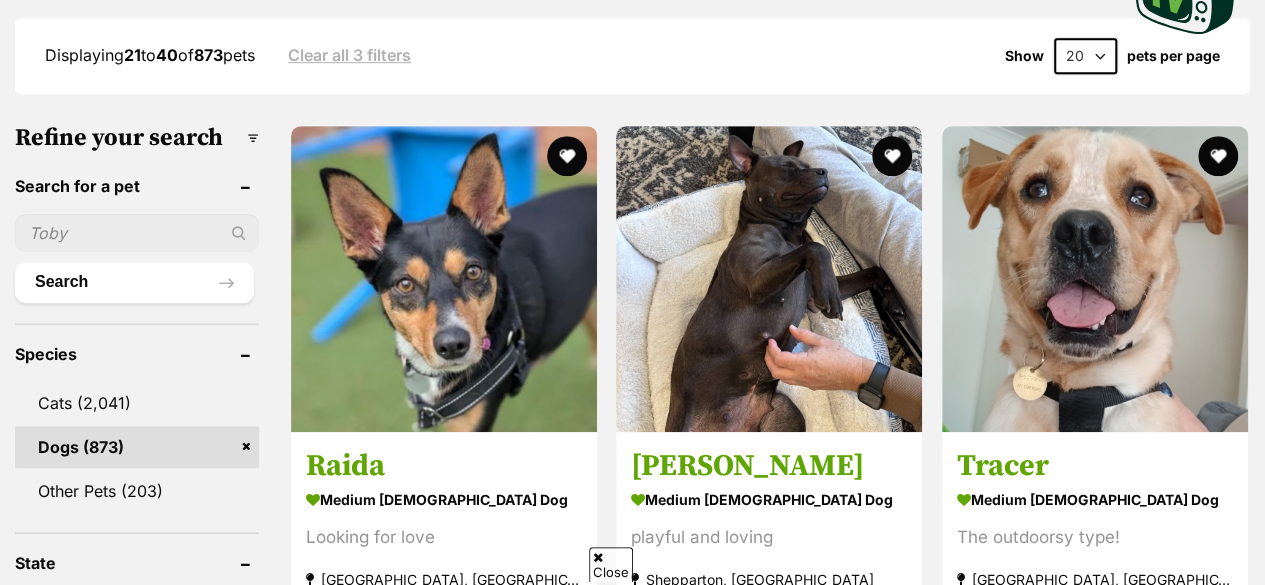 click on "Skip to main content
Log in to favourite this pet
Log in
Or sign up
Search PetRescue
Search for a pet, rescue group or article
Please select PetRescue ID
Pet name
Group
Article
Go
E.g. enter a pet's id into the search.
E.g. enter a pet's name into the search.
E.g. enter a rescue groups's name.
E.g. enter in a keyword to find an article.
Log in to set up alerts
Log in
Or sign up
Close Sidebar
Welcome, [PERSON_NAME] [PERSON_NAME]!
Log out
Find pets to [PERSON_NAME] or adopt
Browse for dogs and puppies
Browse for cats and kittens
Browse for other pets
Search the website
Pets needing [PERSON_NAME] care
All pets
Keyword search
Rescue directory
My account
Favourites
Alerts
Pet alert matches
Account settings
Adopter profile
Change password" at bounding box center [632, 2629] 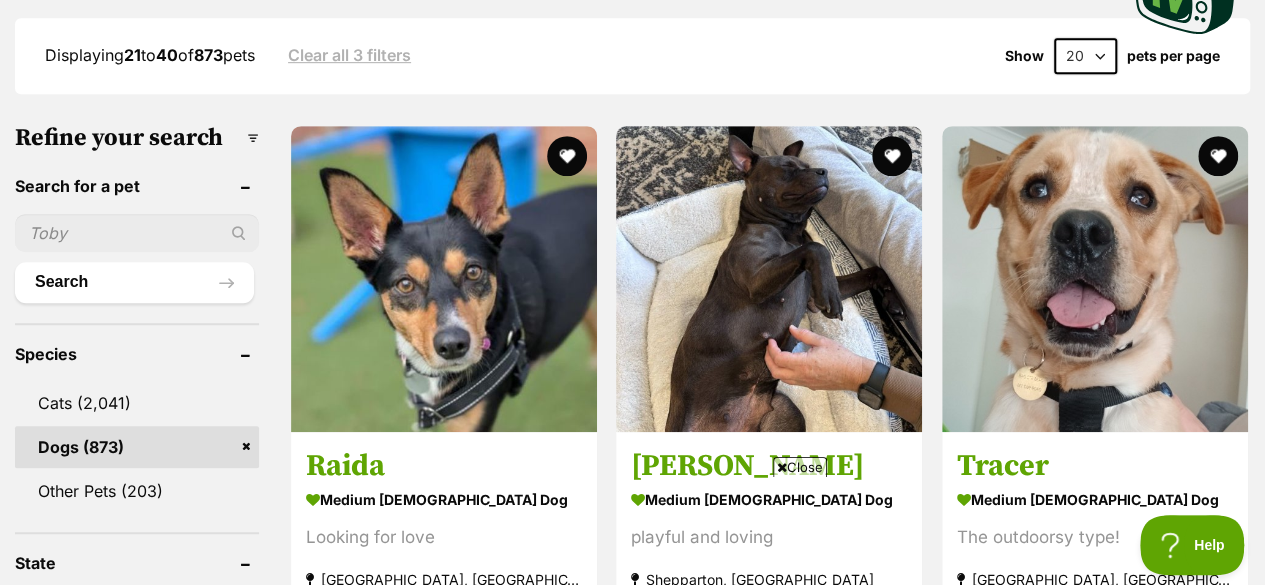 scroll, scrollTop: 0, scrollLeft: 0, axis: both 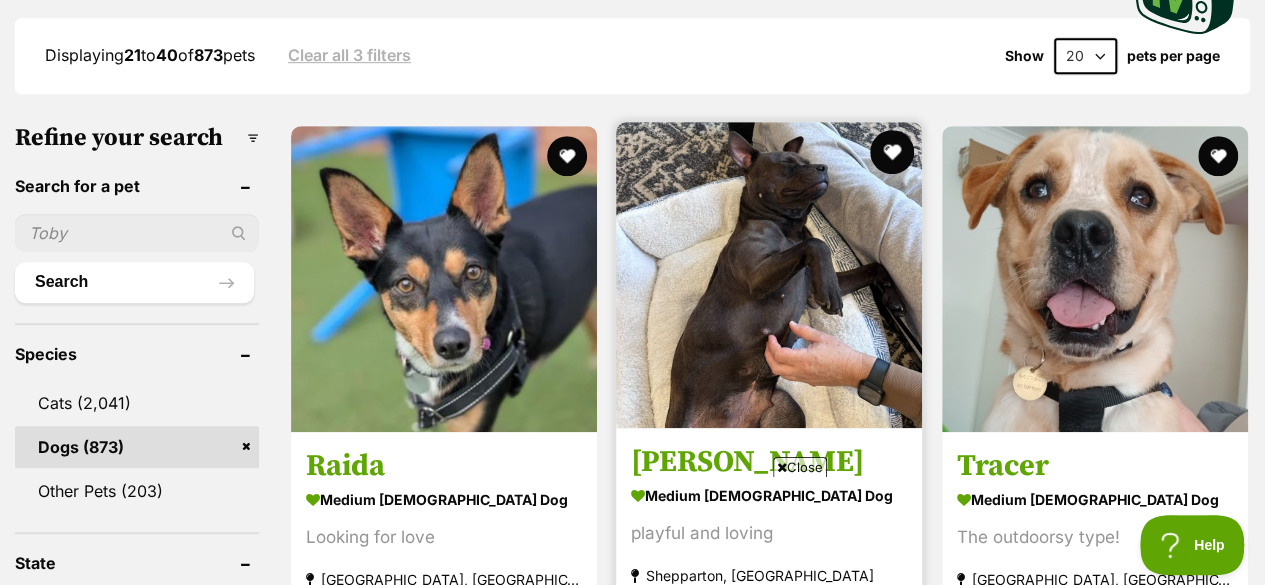 click at bounding box center (893, 152) 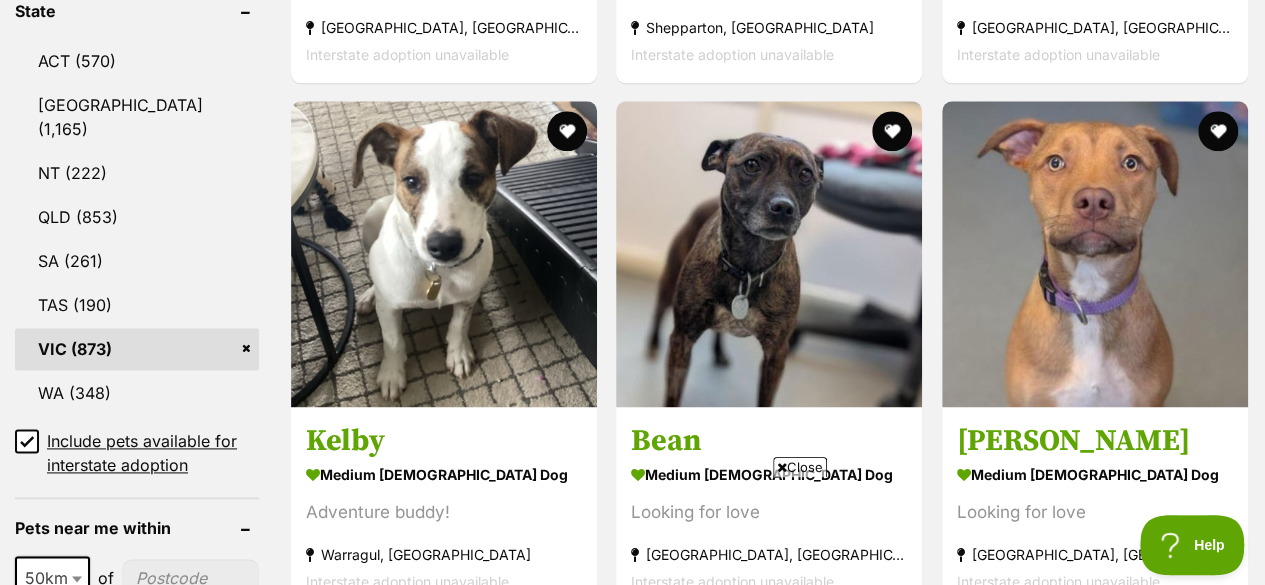 scroll, scrollTop: 1144, scrollLeft: 0, axis: vertical 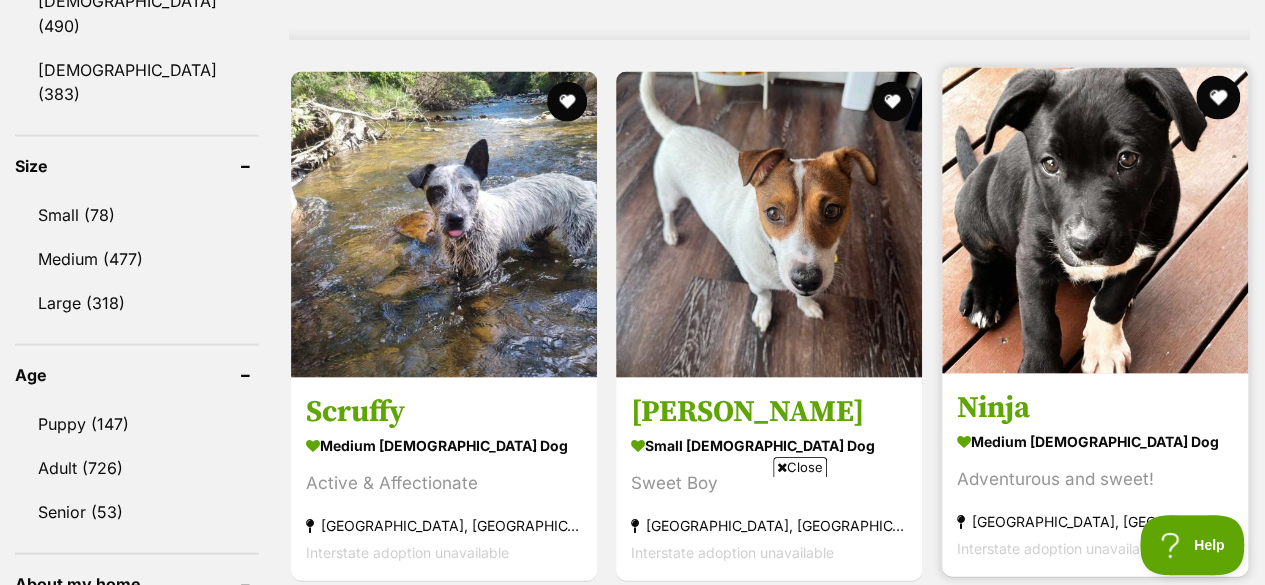 click at bounding box center (1218, 97) 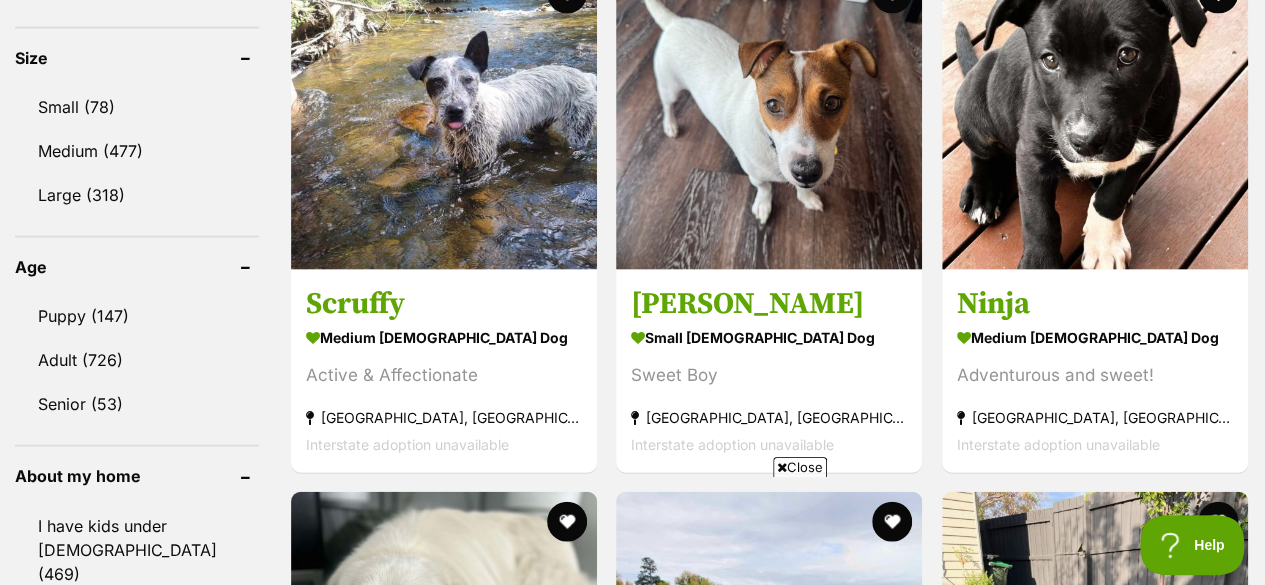scroll, scrollTop: 1961, scrollLeft: 0, axis: vertical 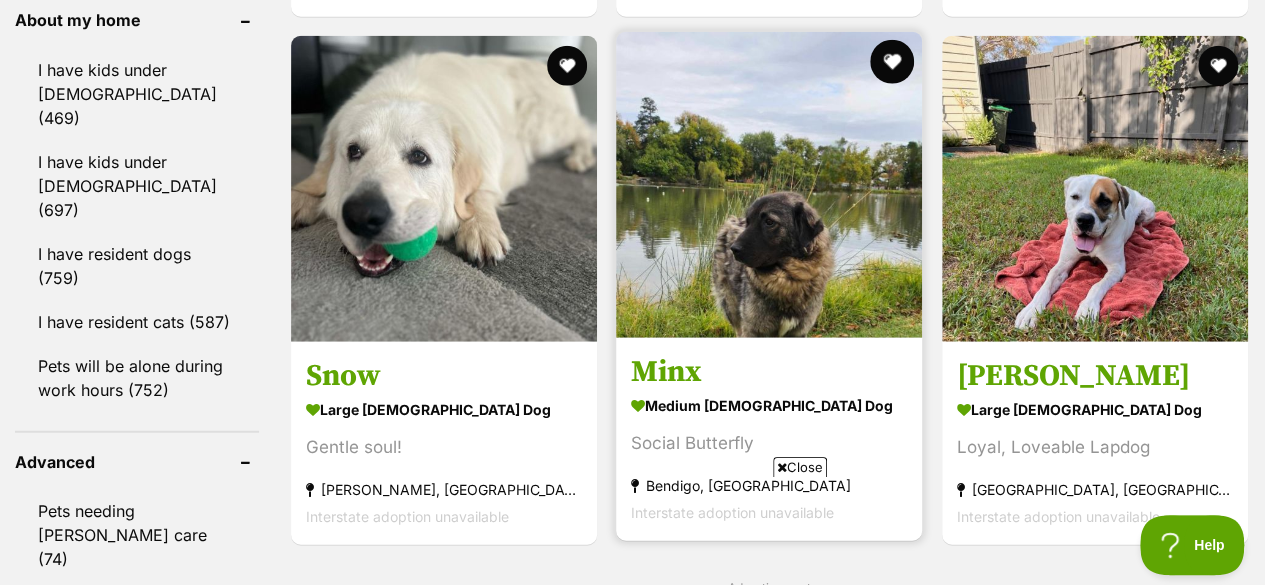 click at bounding box center [893, 62] 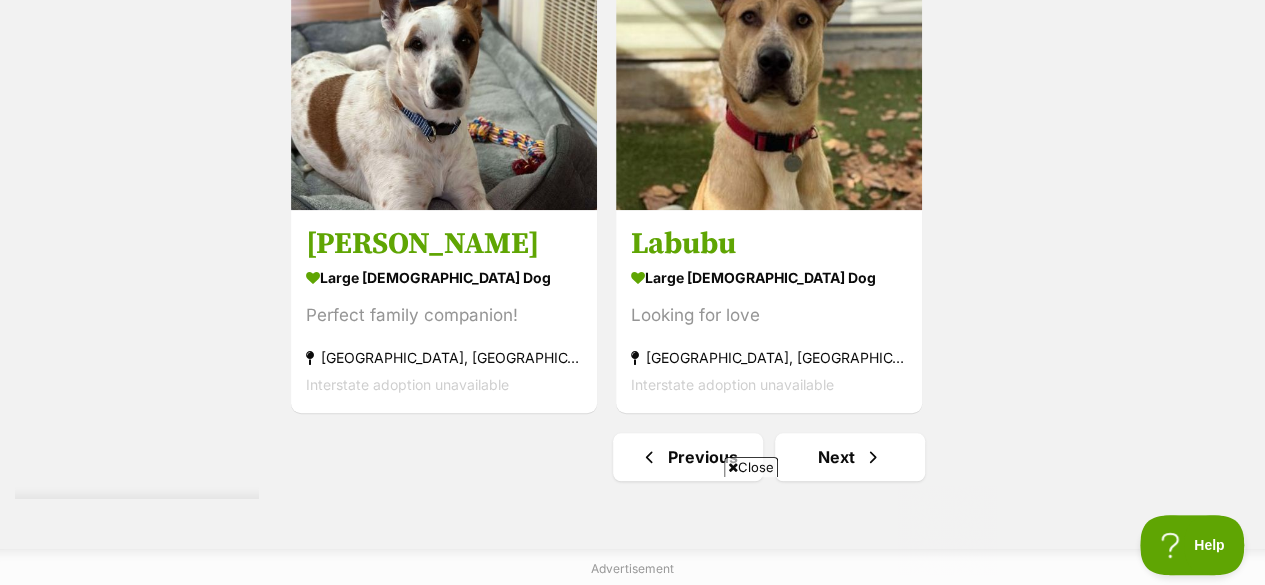 scroll, scrollTop: 4564, scrollLeft: 0, axis: vertical 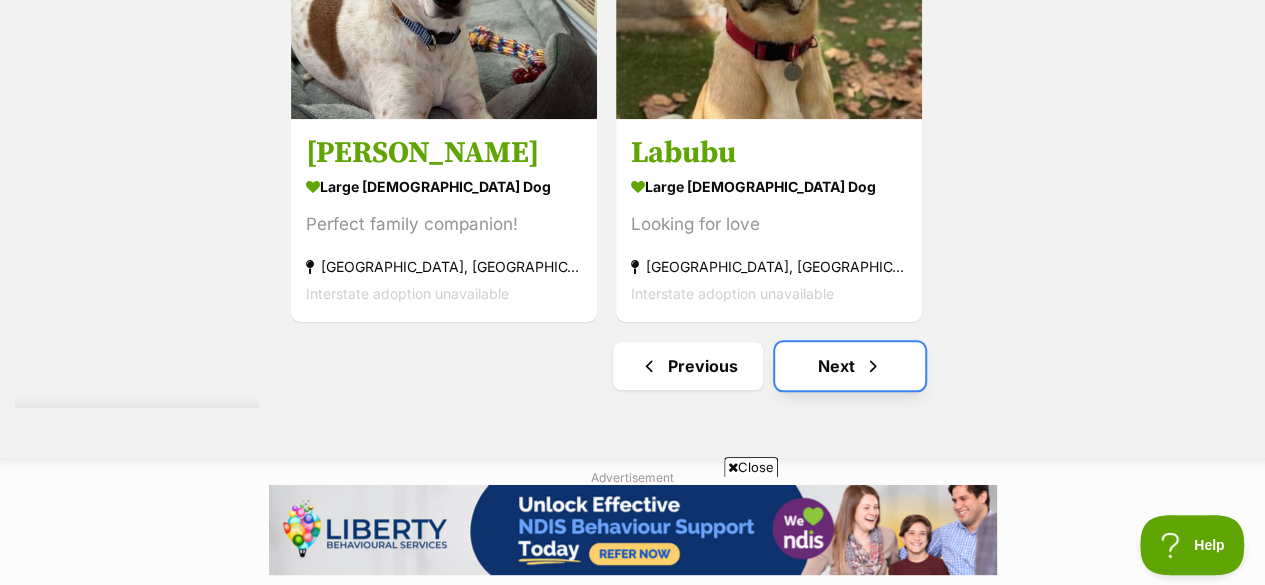 click on "Next" at bounding box center [850, 366] 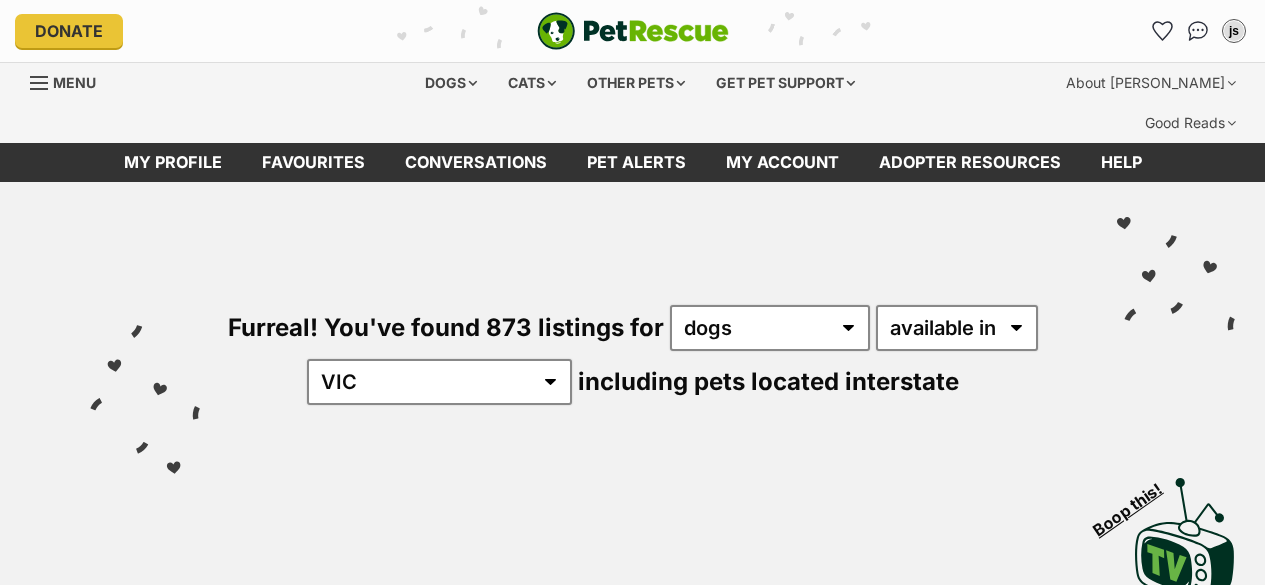 scroll, scrollTop: 0, scrollLeft: 0, axis: both 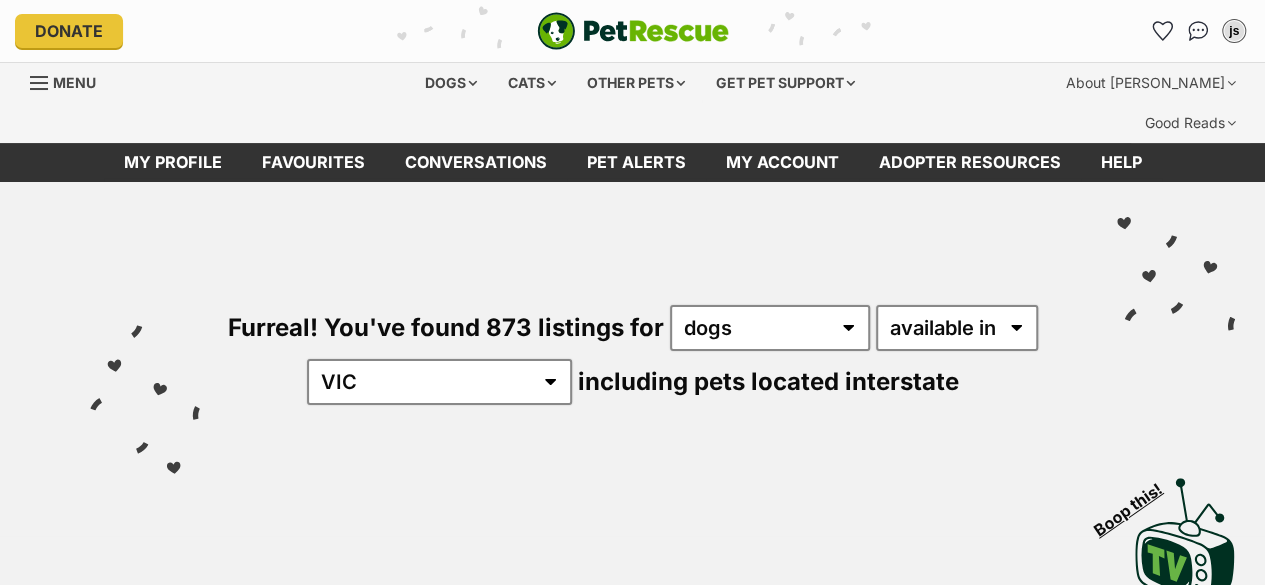 drag, startPoint x: 1256, startPoint y: 49, endPoint x: 1263, endPoint y: 61, distance: 13.892444 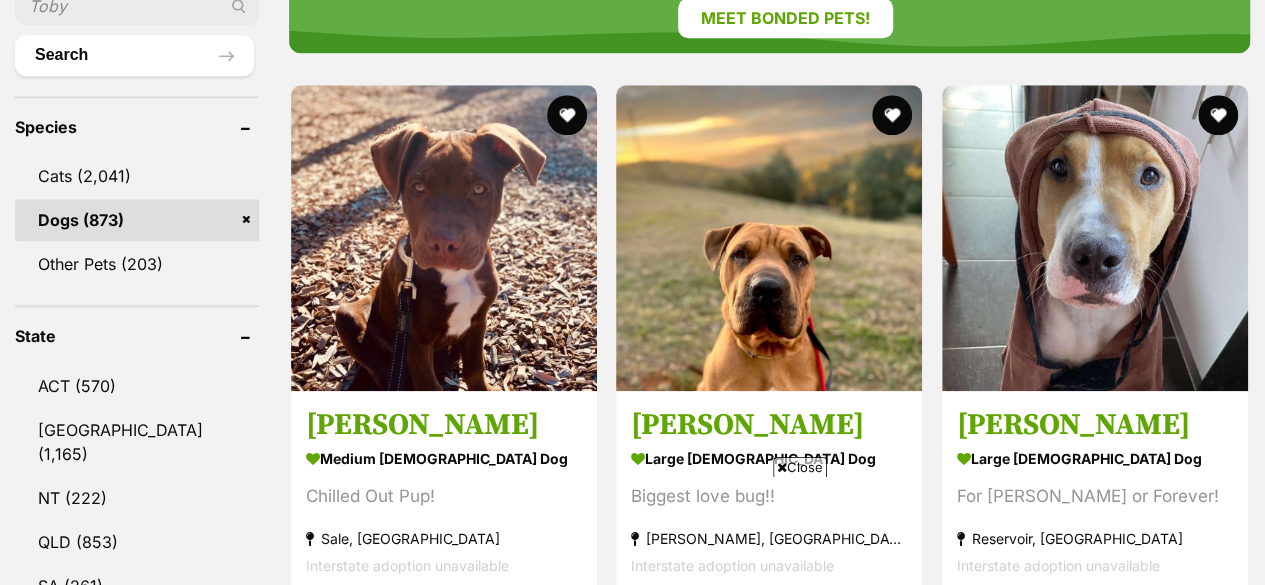 scroll, scrollTop: 780, scrollLeft: 0, axis: vertical 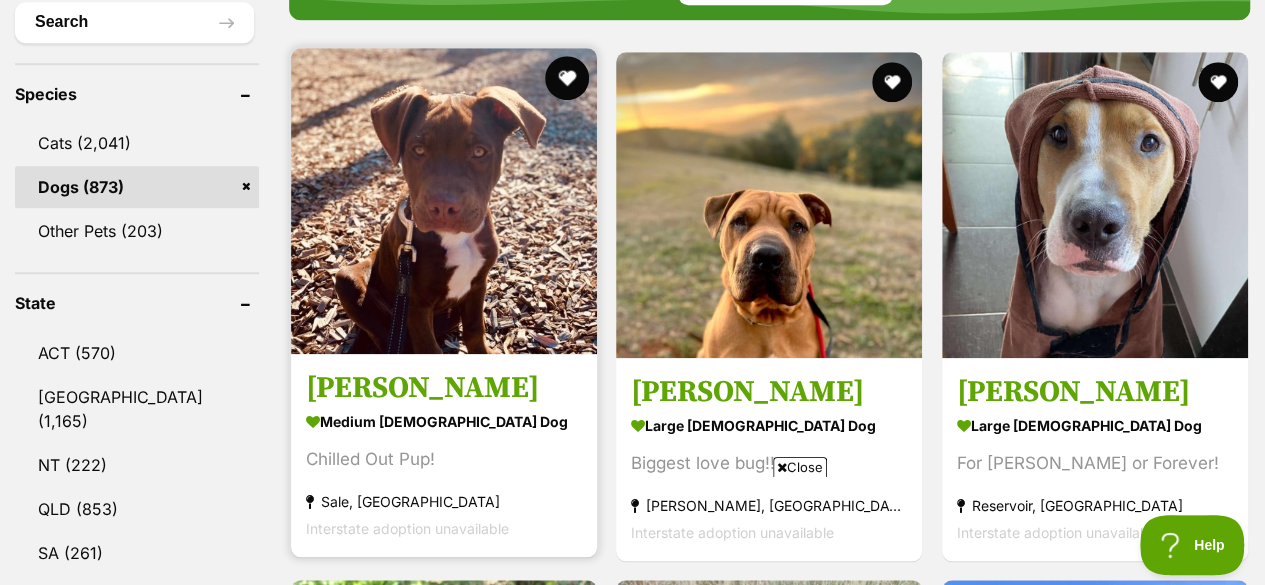 click at bounding box center [567, 78] 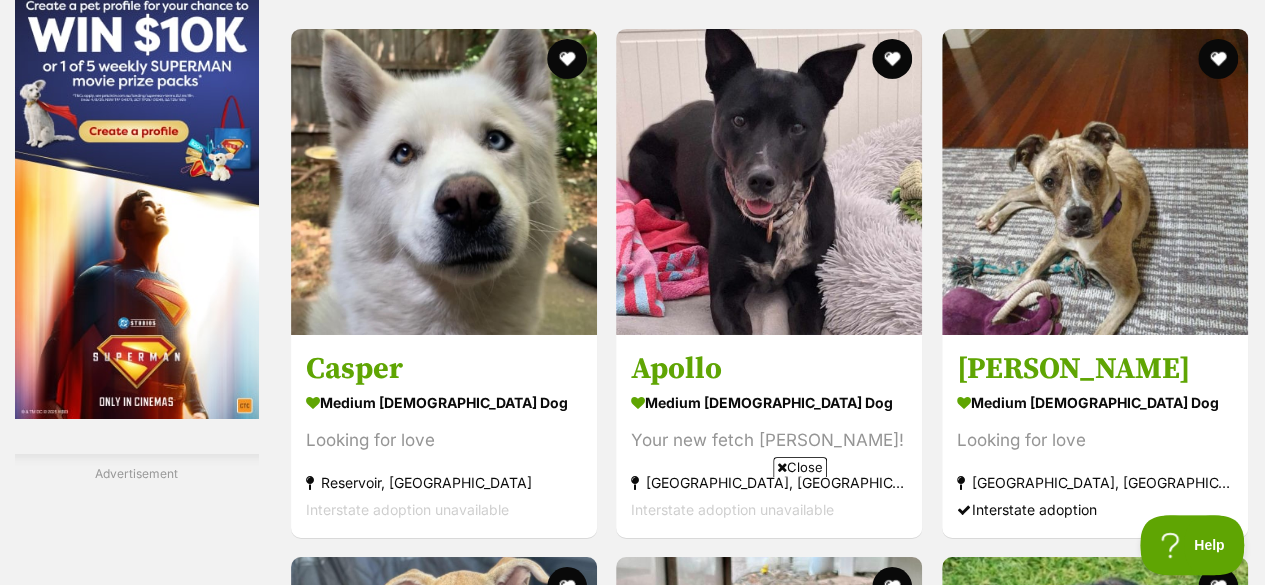 scroll, scrollTop: 3354, scrollLeft: 0, axis: vertical 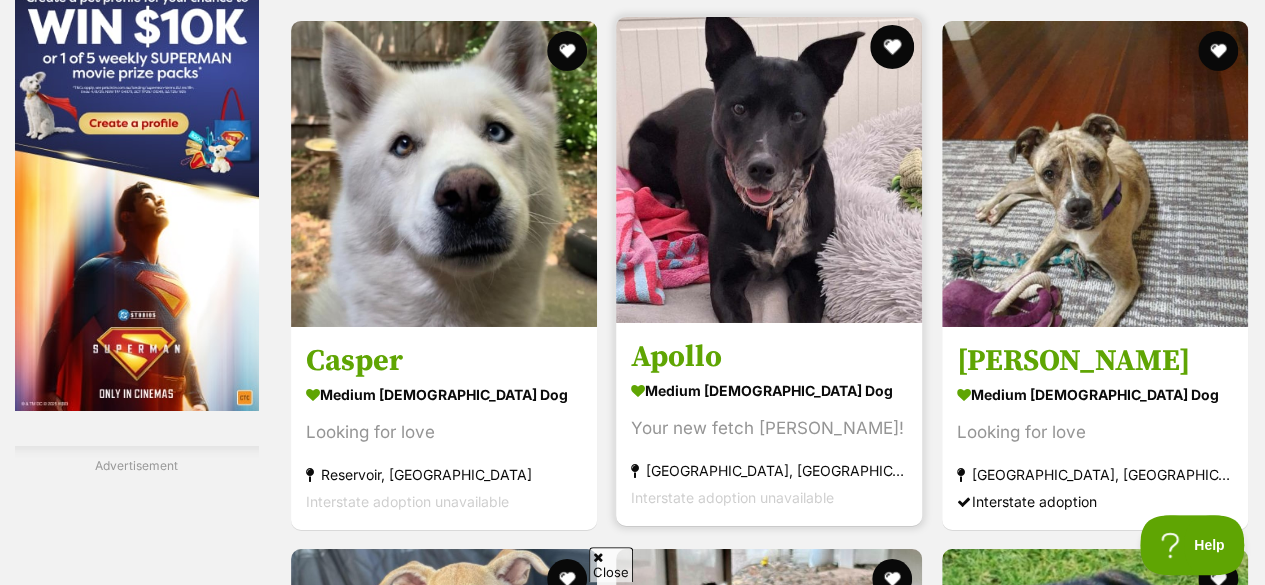 click at bounding box center (893, 47) 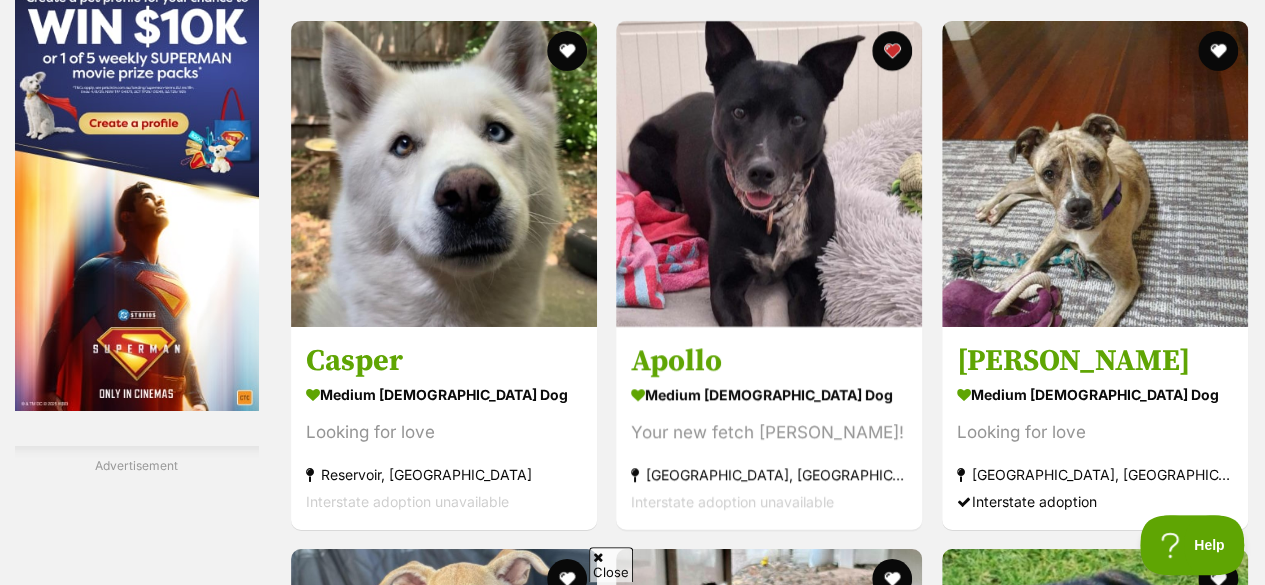 scroll, scrollTop: 0, scrollLeft: 0, axis: both 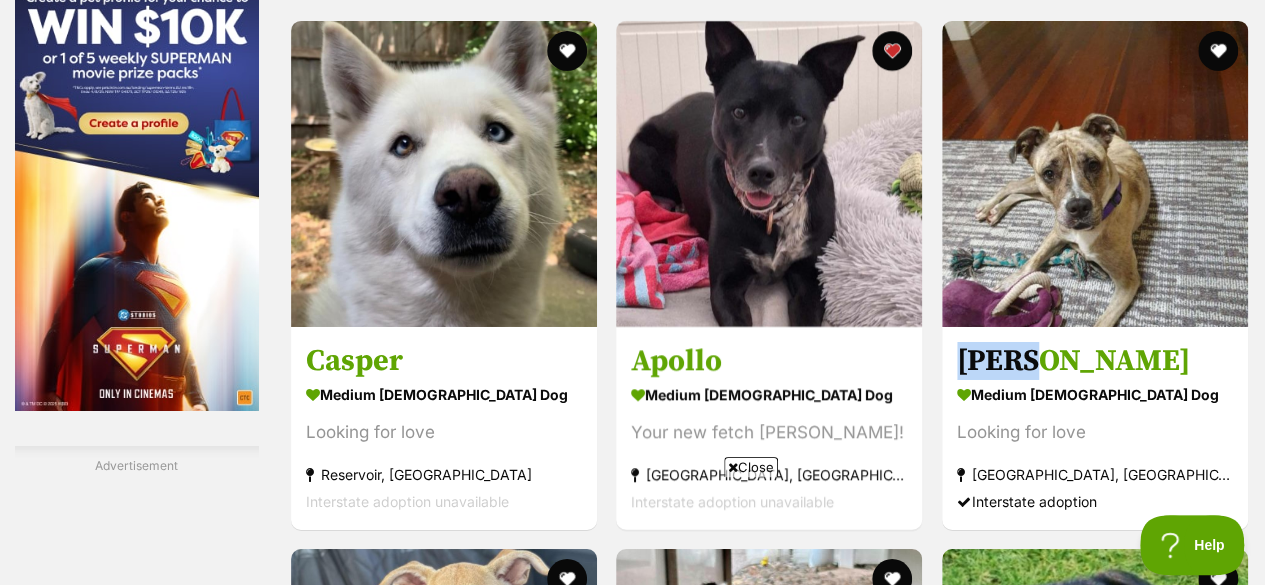 drag, startPoint x: 1262, startPoint y: 321, endPoint x: 1272, endPoint y: 341, distance: 22.36068 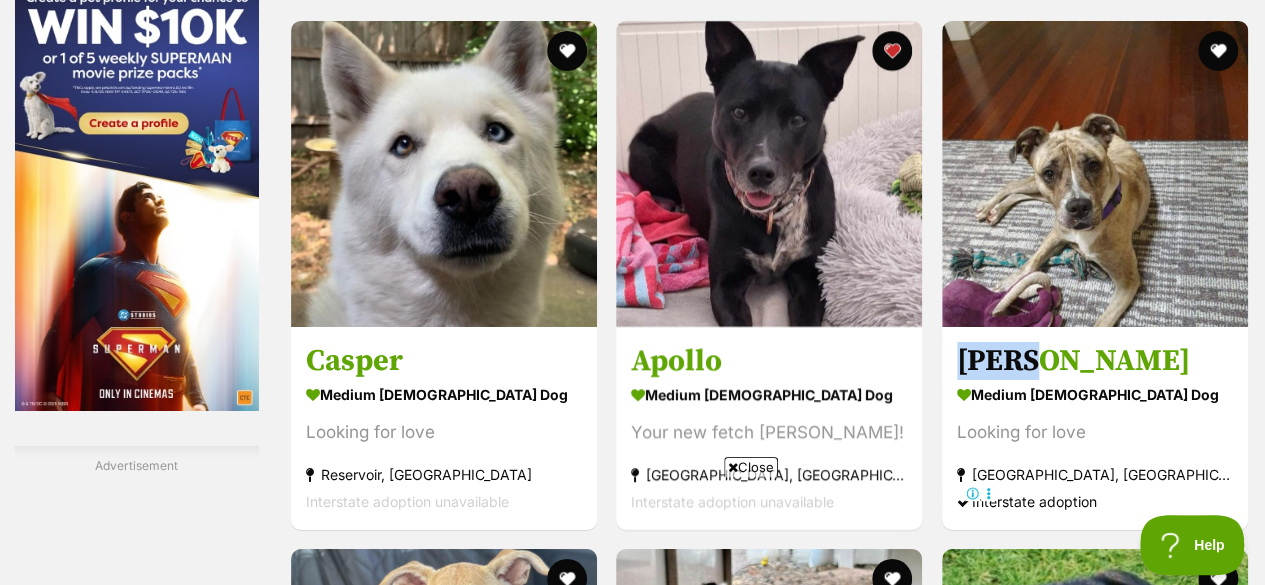scroll, scrollTop: 0, scrollLeft: 0, axis: both 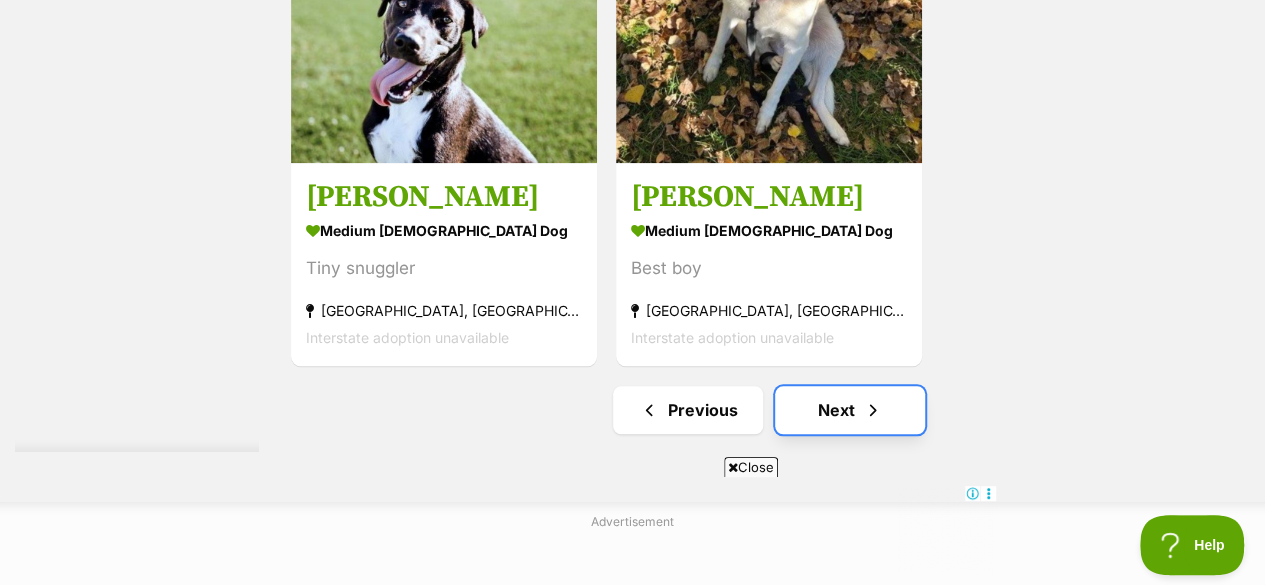 click at bounding box center [873, 410] 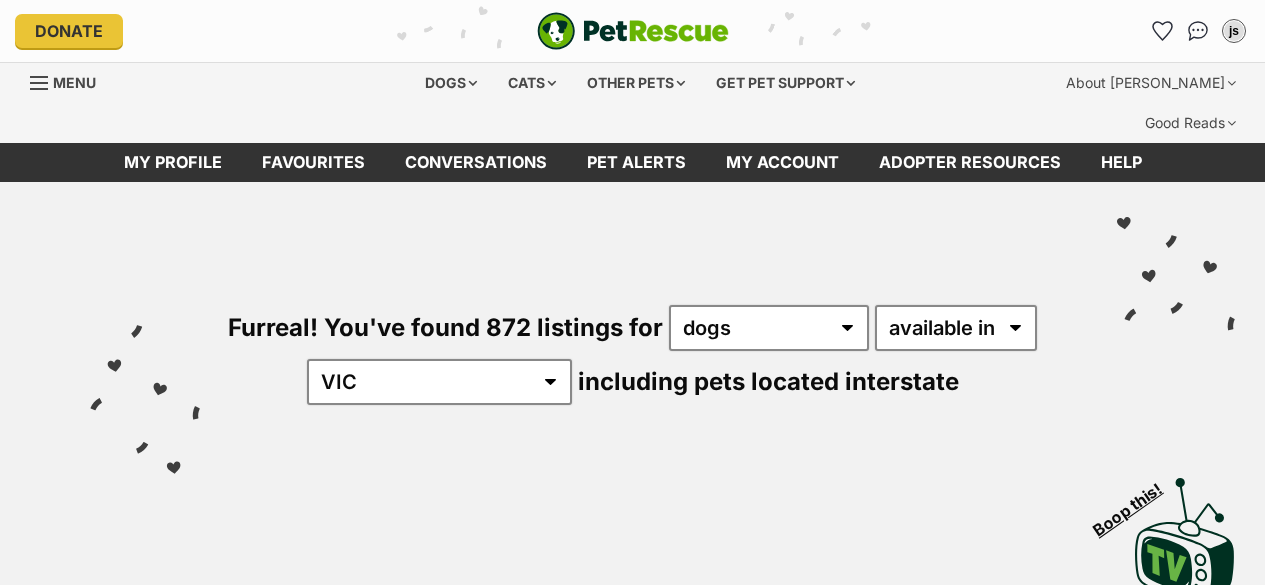 scroll, scrollTop: 0, scrollLeft: 0, axis: both 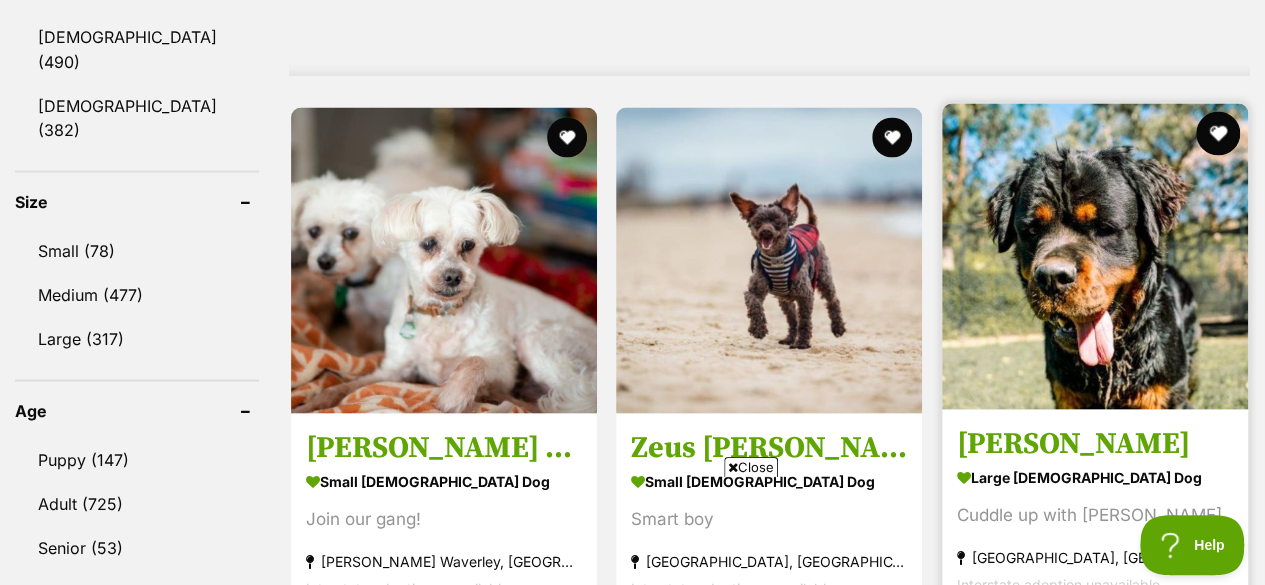 click at bounding box center [1218, 133] 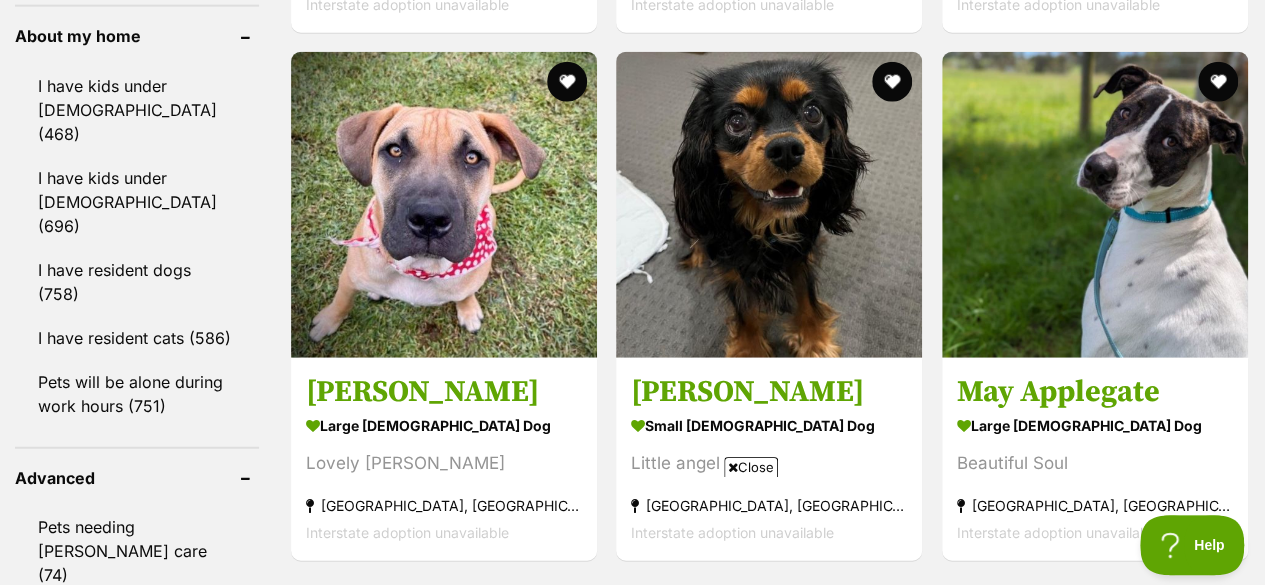 scroll, scrollTop: 2425, scrollLeft: 0, axis: vertical 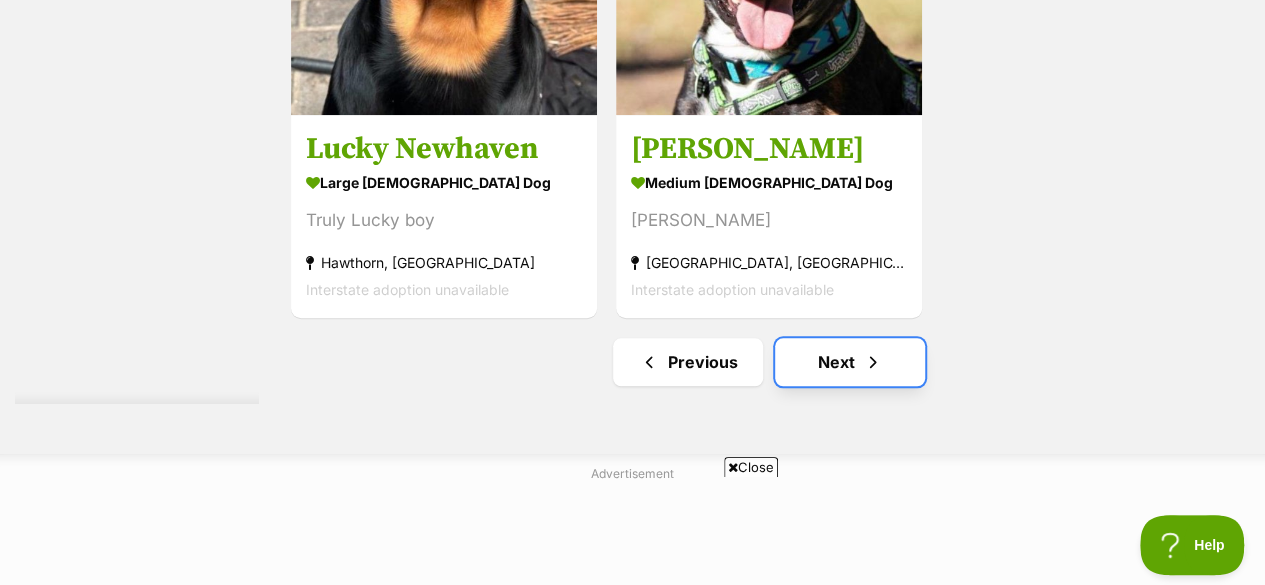 click at bounding box center [873, 362] 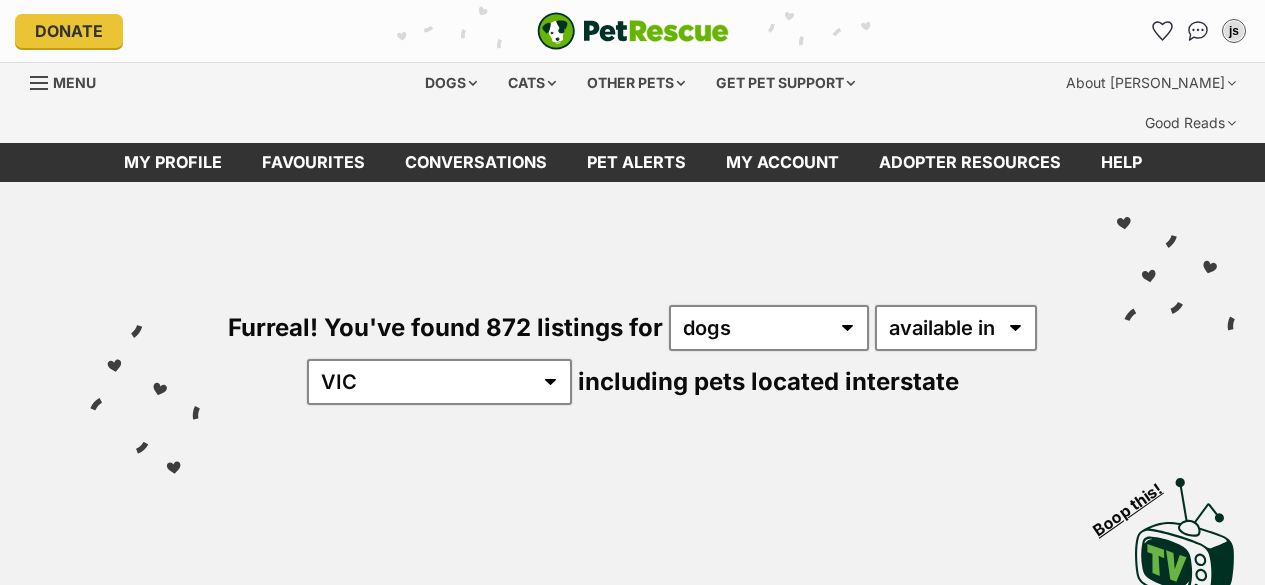 scroll, scrollTop: 0, scrollLeft: 0, axis: both 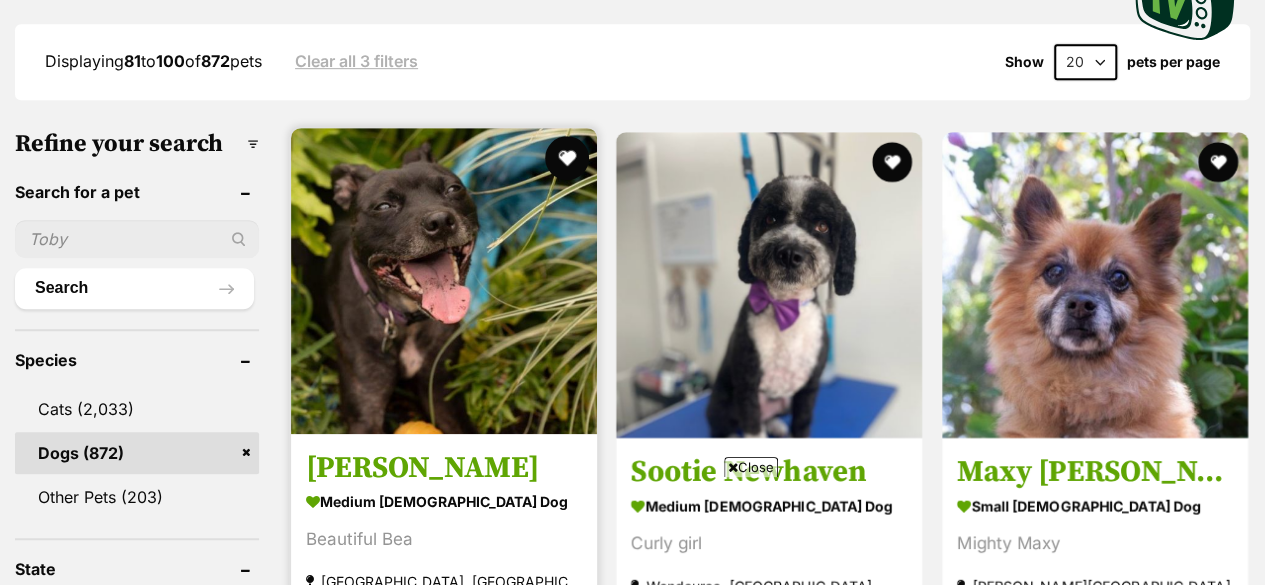 click at bounding box center [567, 158] 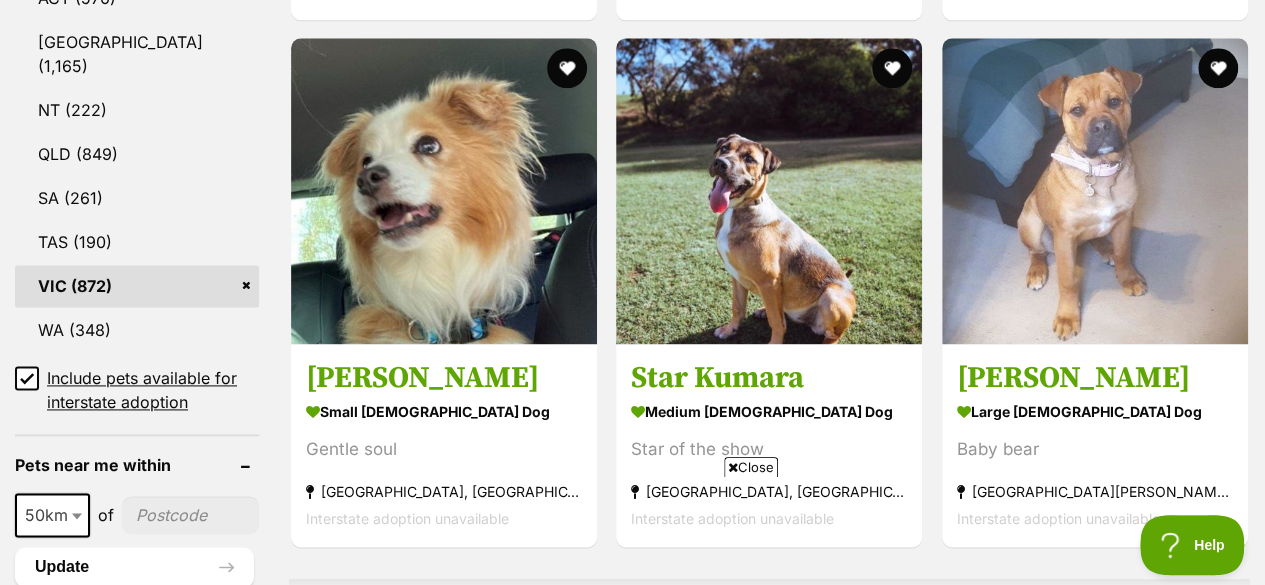 scroll, scrollTop: 1190, scrollLeft: 0, axis: vertical 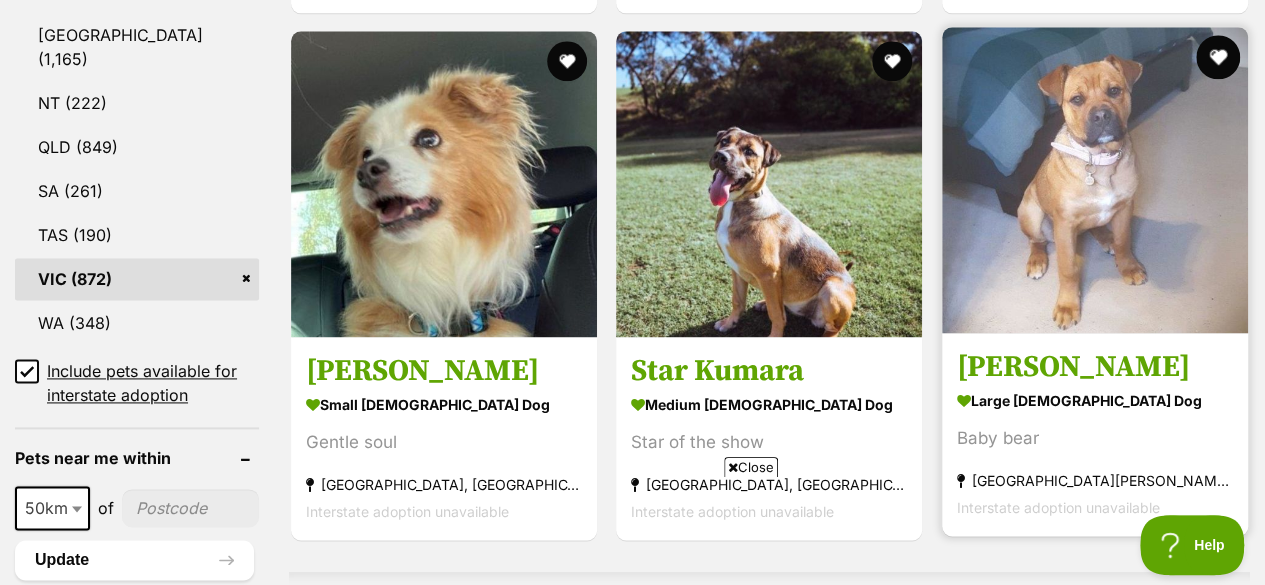 click at bounding box center [1218, 57] 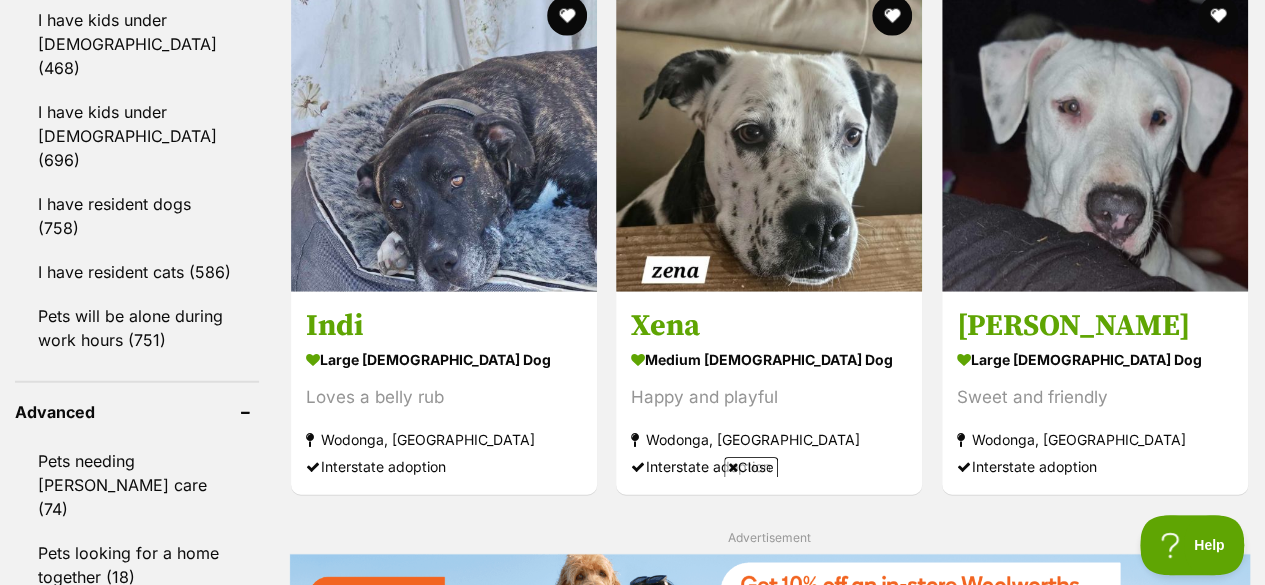 scroll, scrollTop: 2445, scrollLeft: 0, axis: vertical 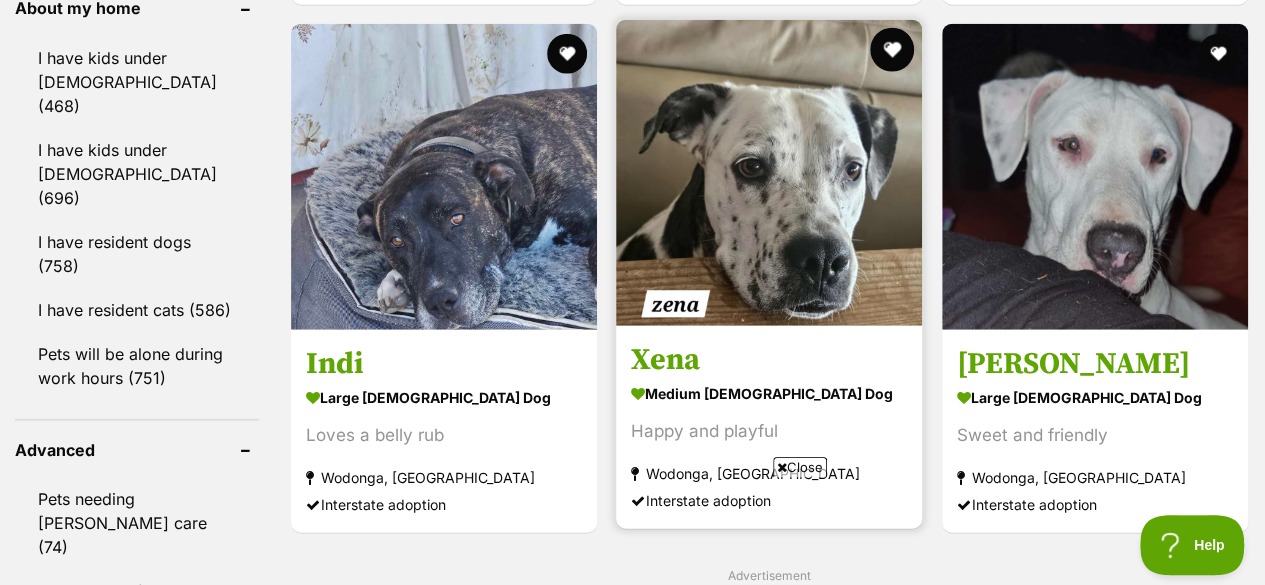 click at bounding box center [893, 50] 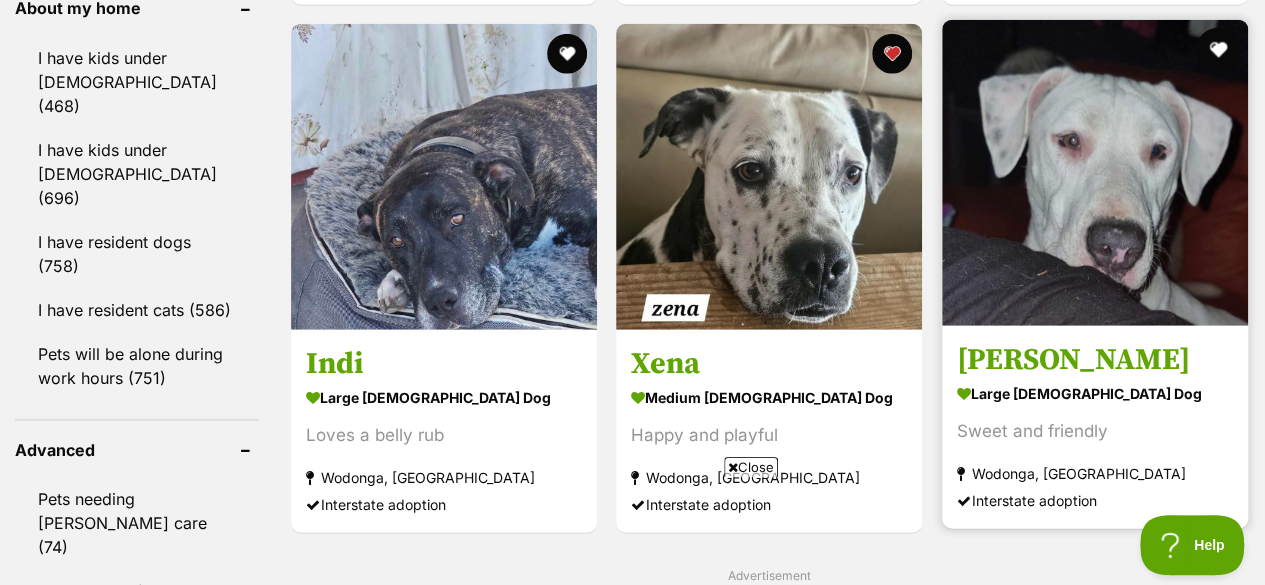 click at bounding box center (1218, 50) 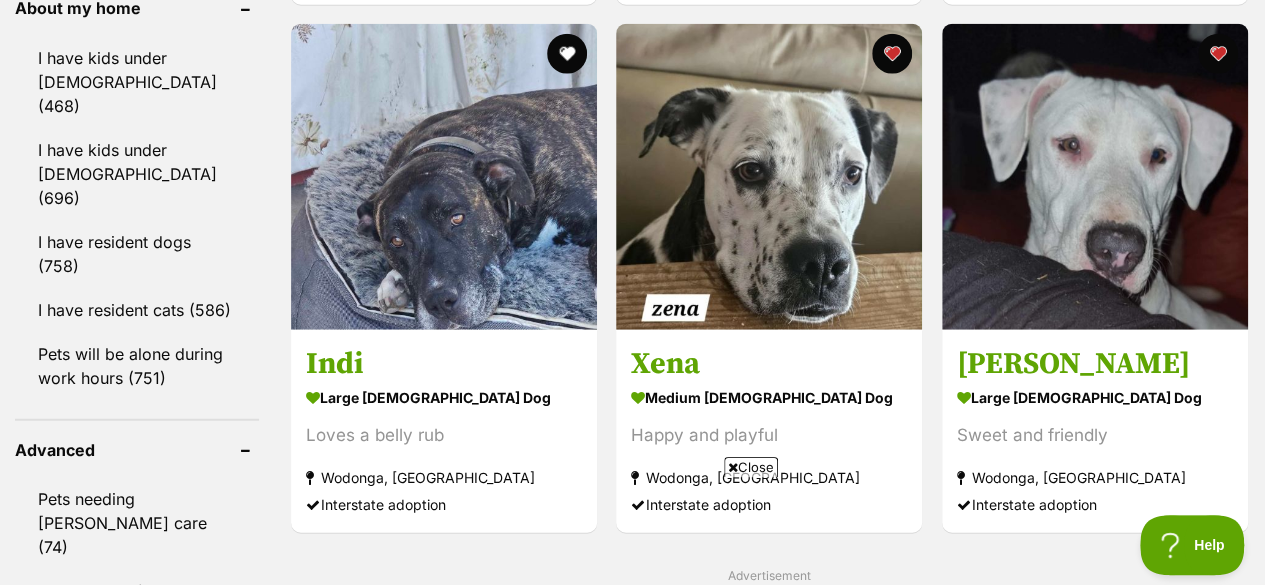 scroll, scrollTop: 2411, scrollLeft: 0, axis: vertical 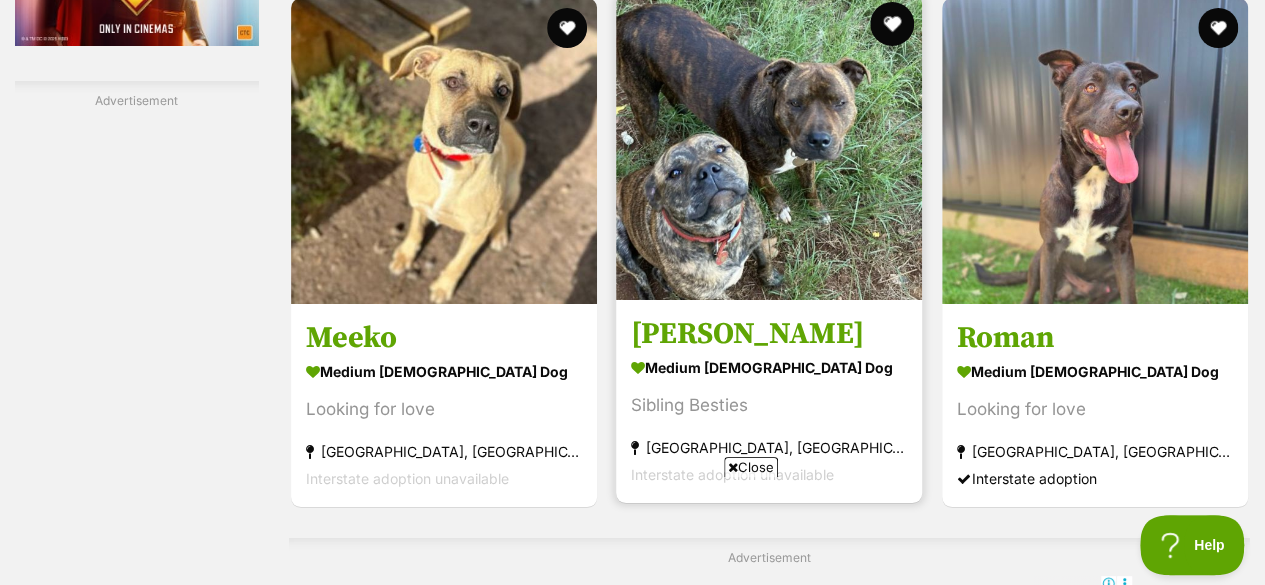click at bounding box center (893, 24) 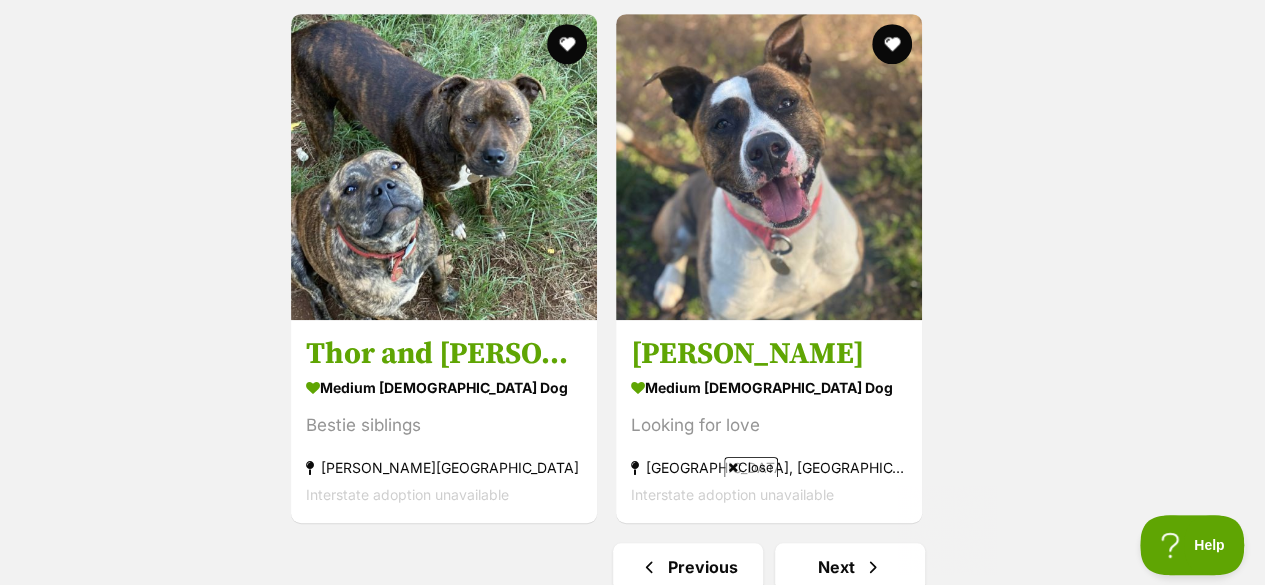 scroll, scrollTop: 4453, scrollLeft: 0, axis: vertical 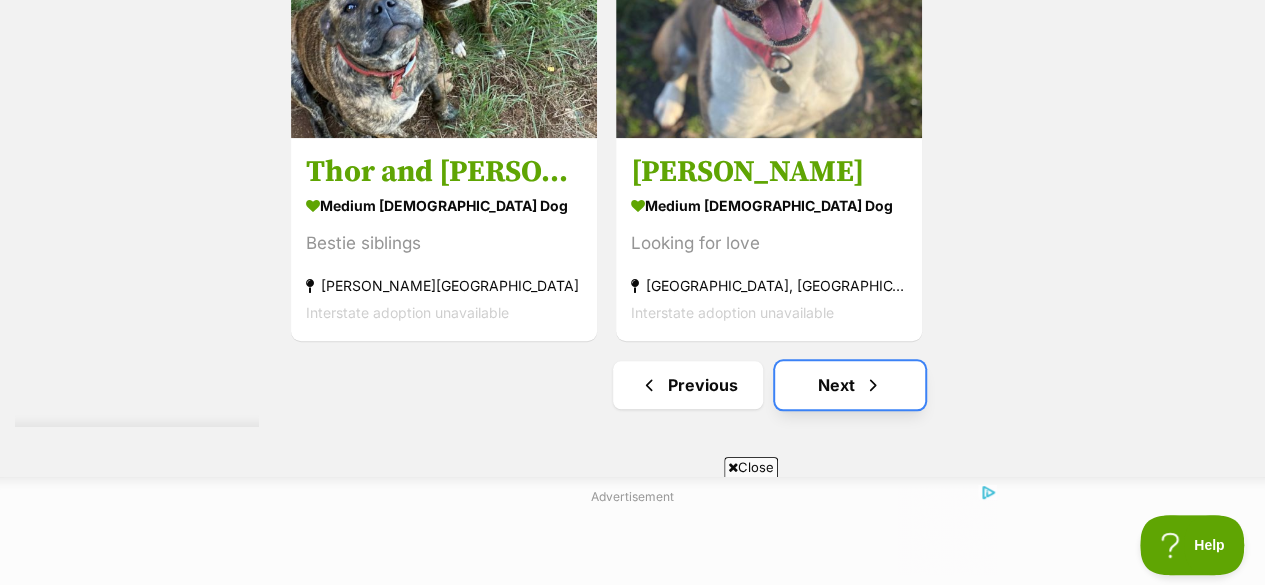 click at bounding box center [873, 385] 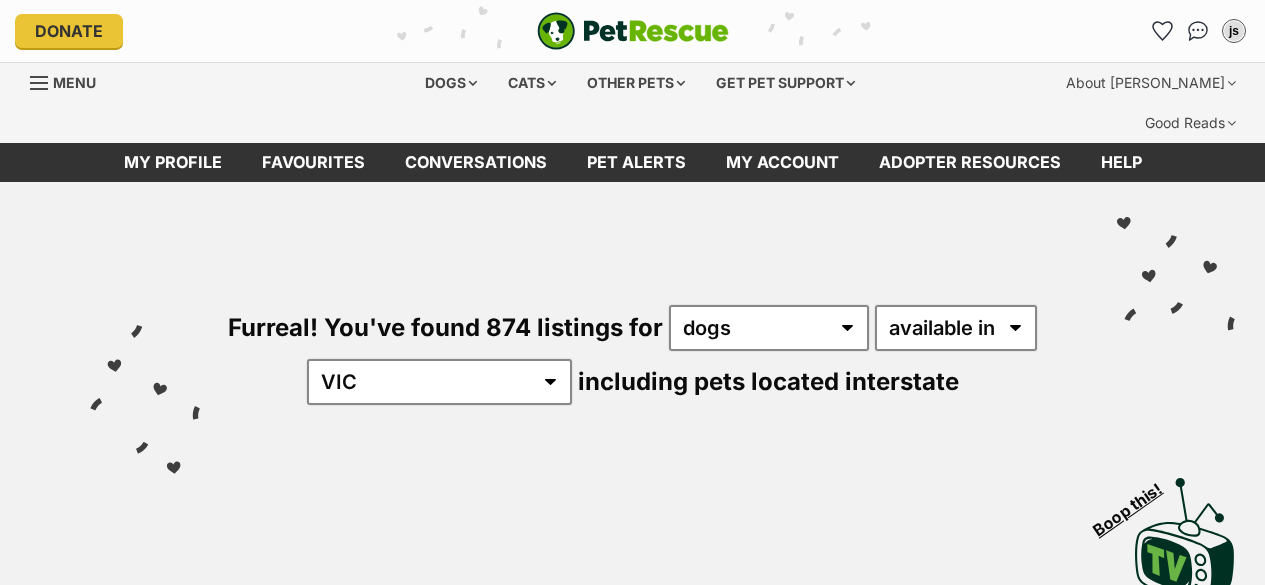scroll, scrollTop: 0, scrollLeft: 0, axis: both 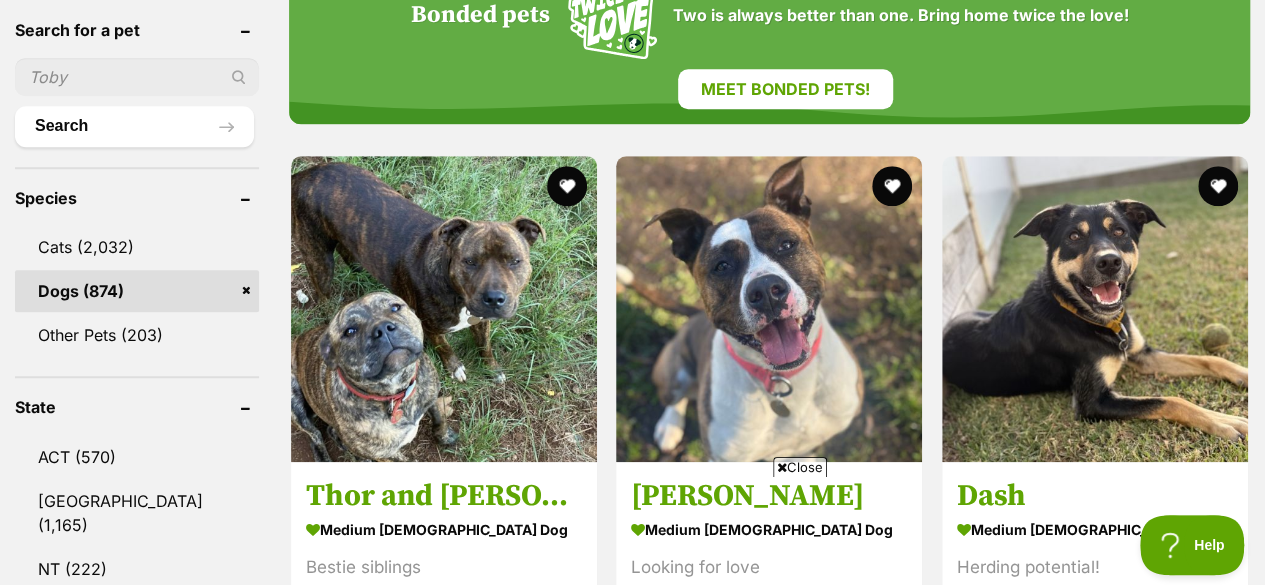 drag, startPoint x: 1270, startPoint y: 50, endPoint x: 1272, endPoint y: 128, distance: 78.025635 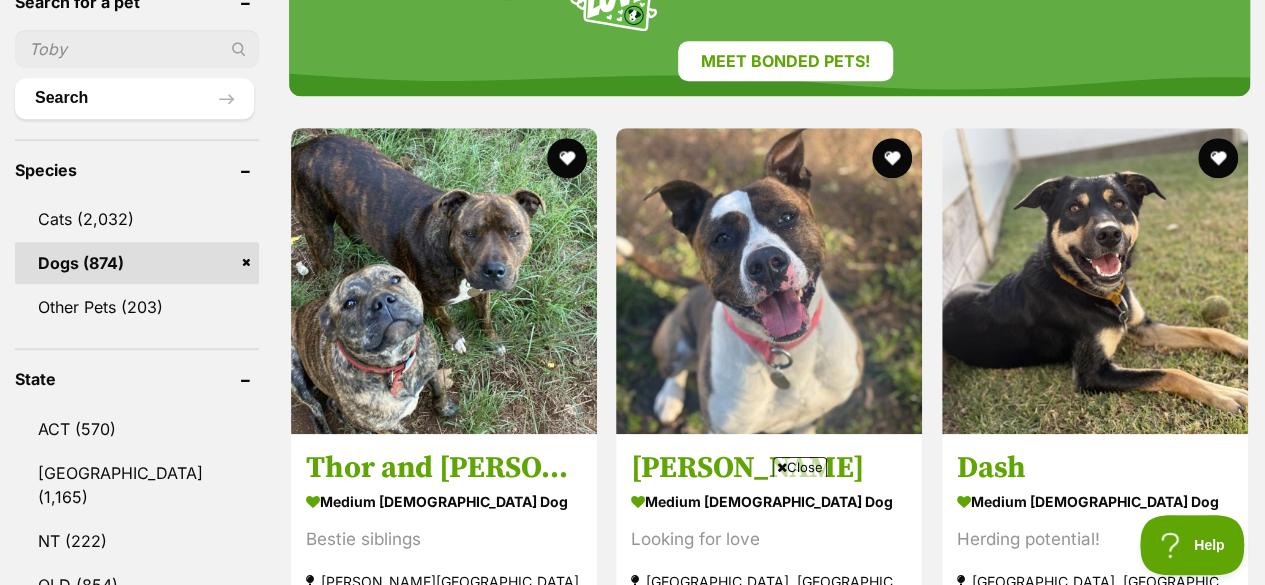 scroll, scrollTop: 1264, scrollLeft: 0, axis: vertical 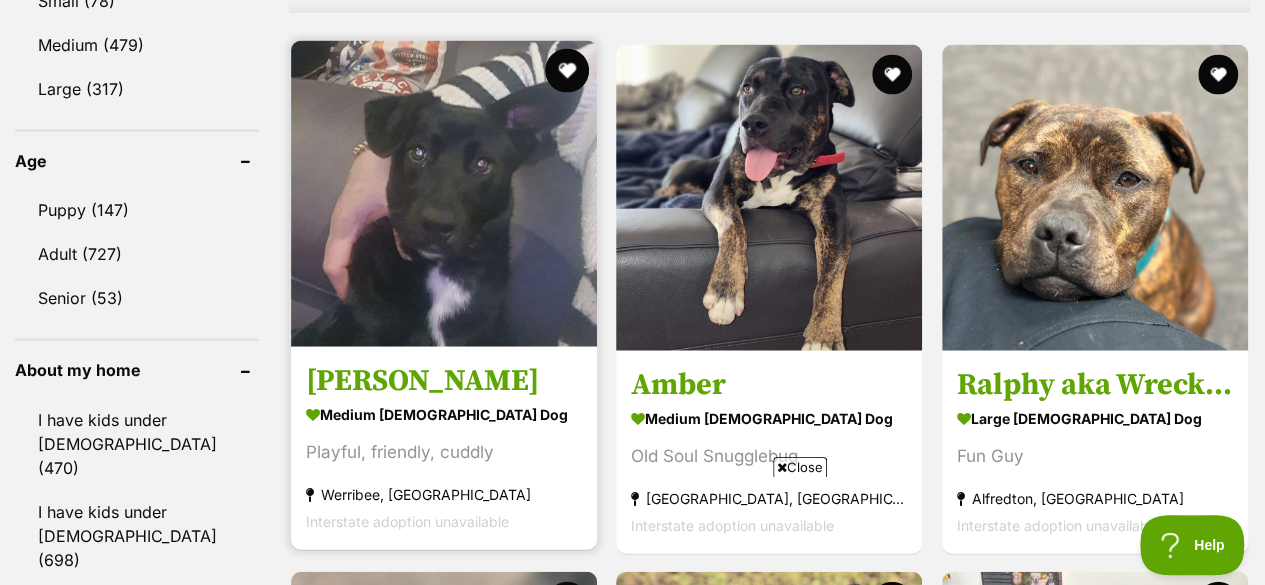click at bounding box center (567, 71) 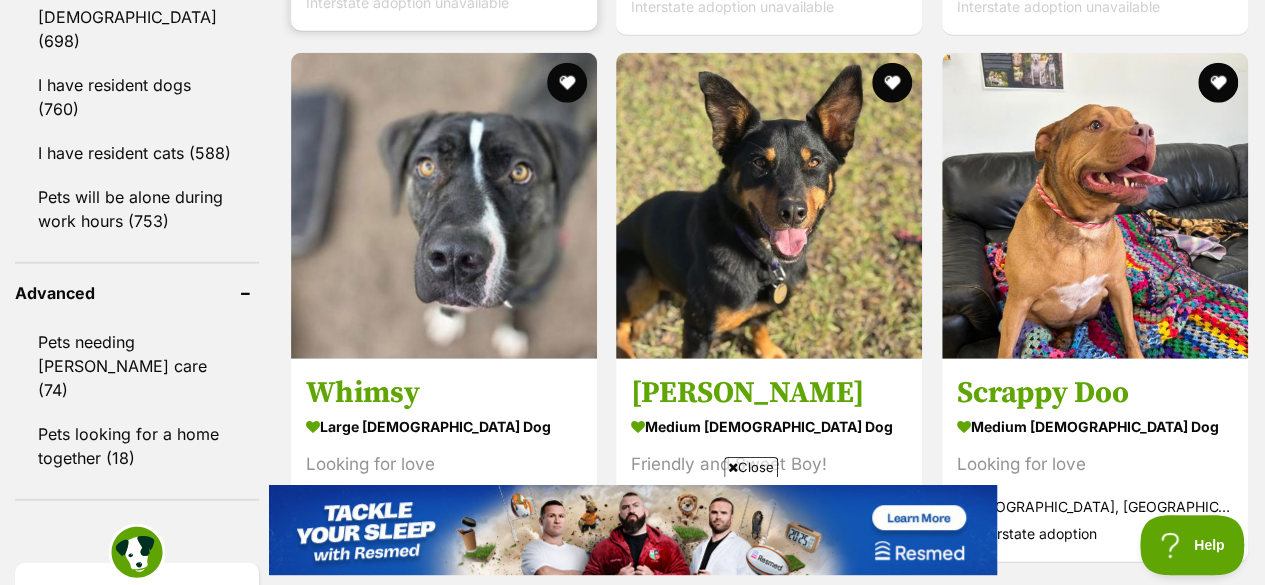 scroll, scrollTop: 2643, scrollLeft: 0, axis: vertical 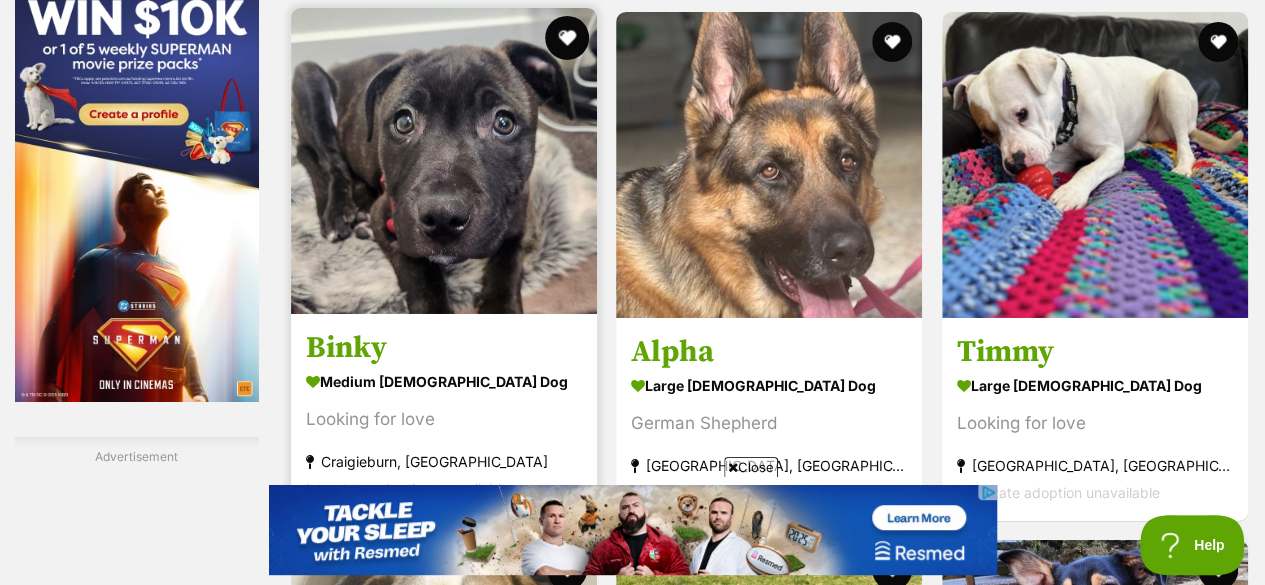 click at bounding box center [567, 38] 